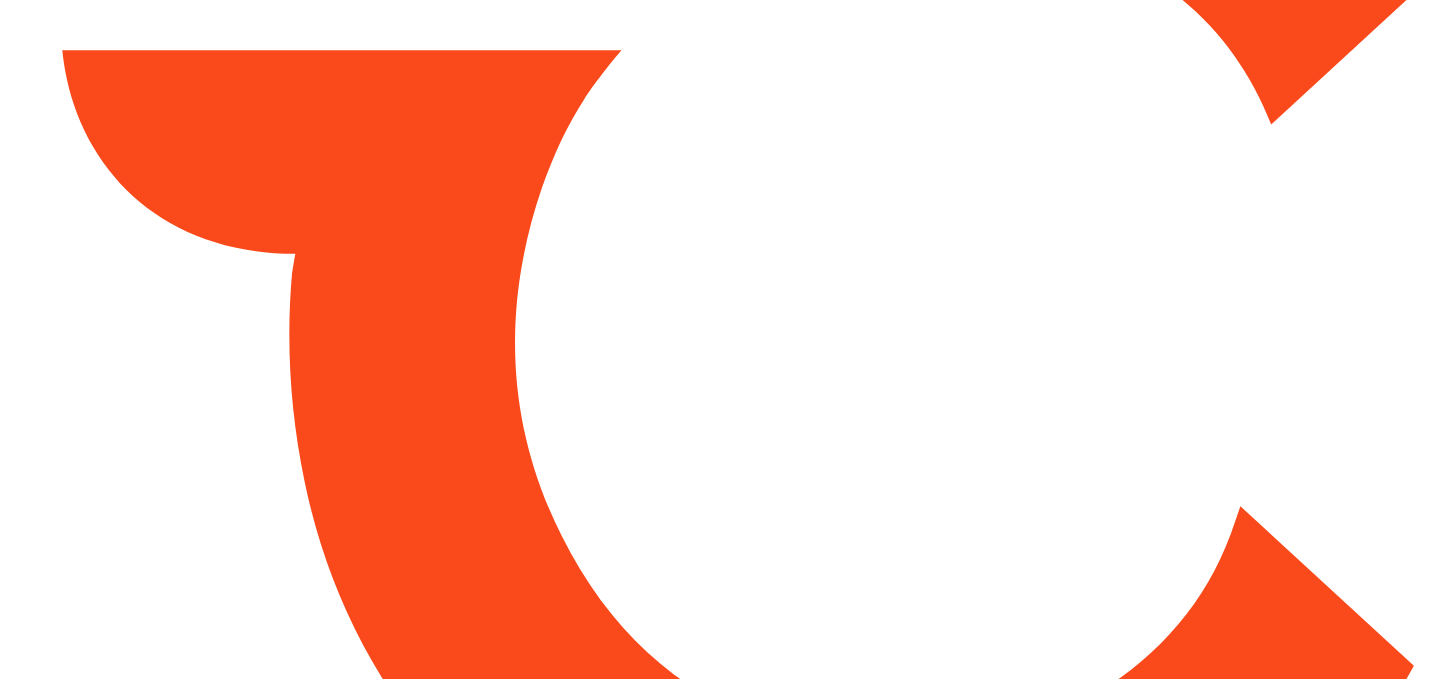 scroll, scrollTop: 0, scrollLeft: 0, axis: both 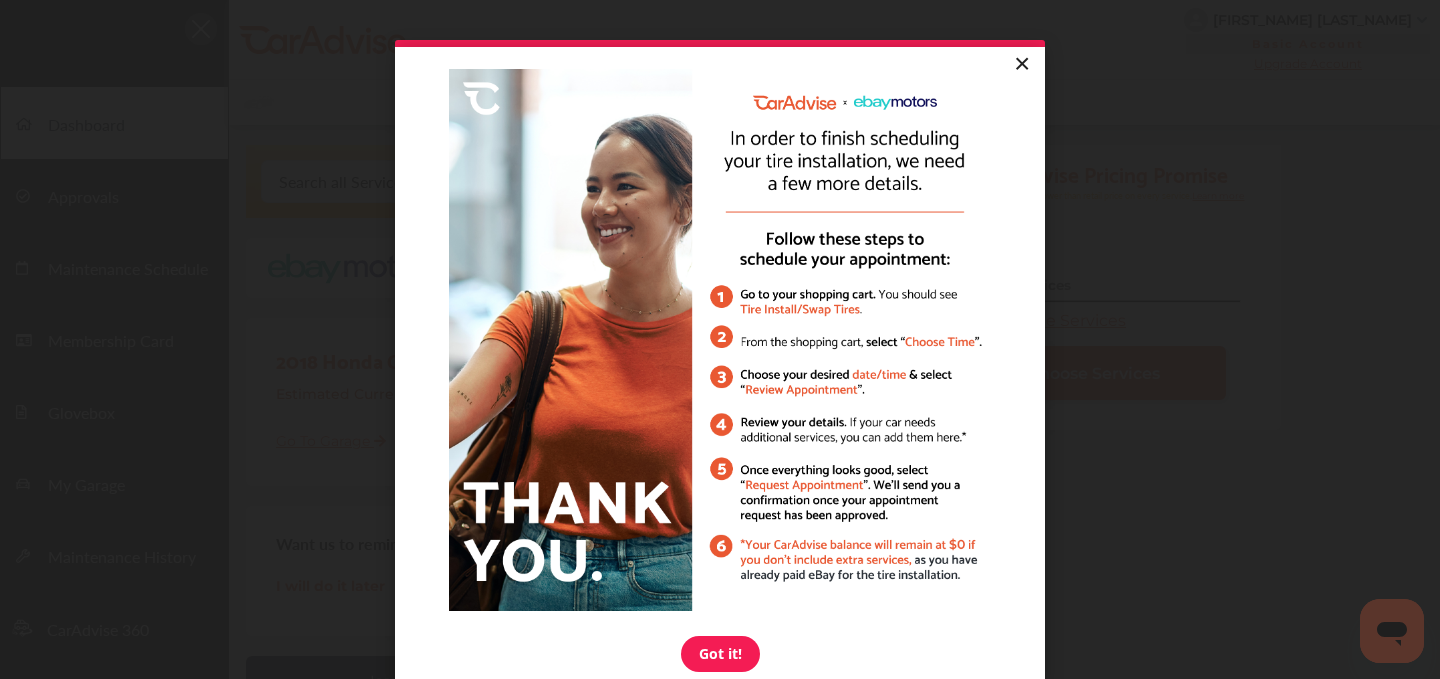 click on "×" at bounding box center [1021, 65] 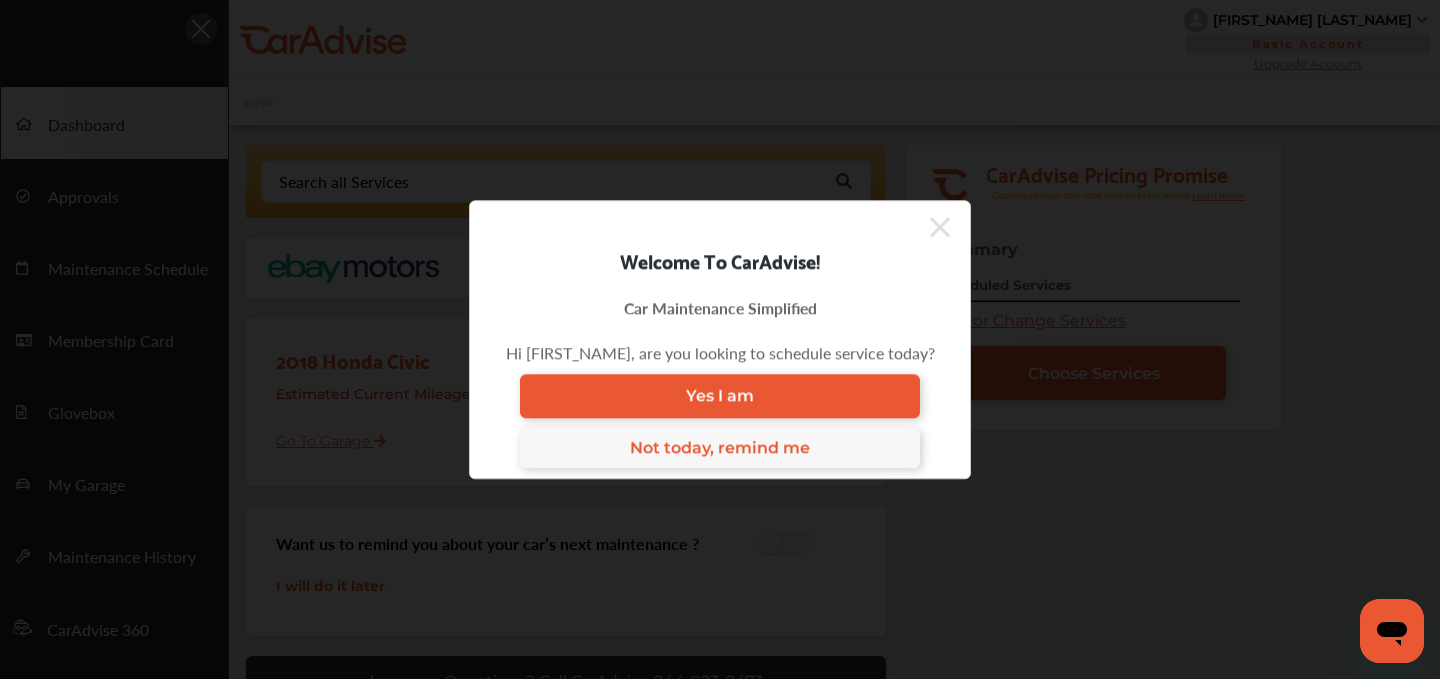 click 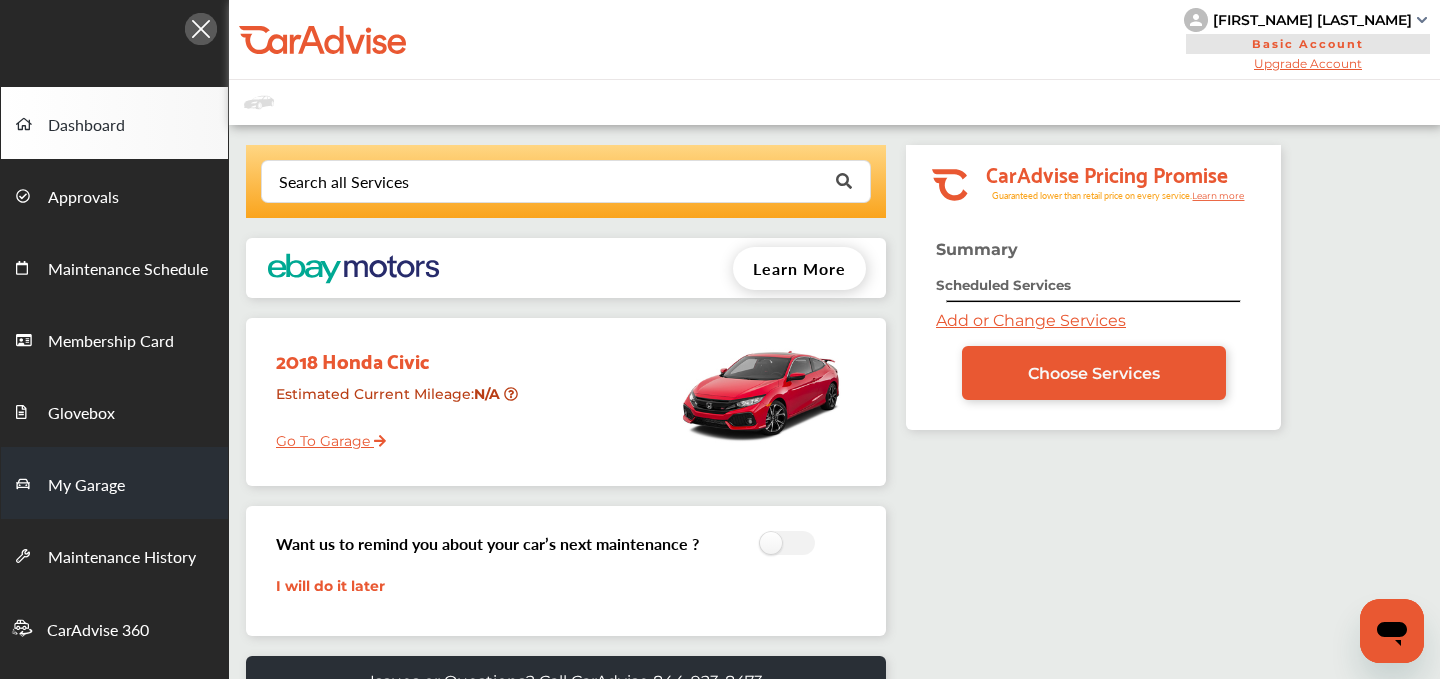 click on "My Garage" at bounding box center [86, 486] 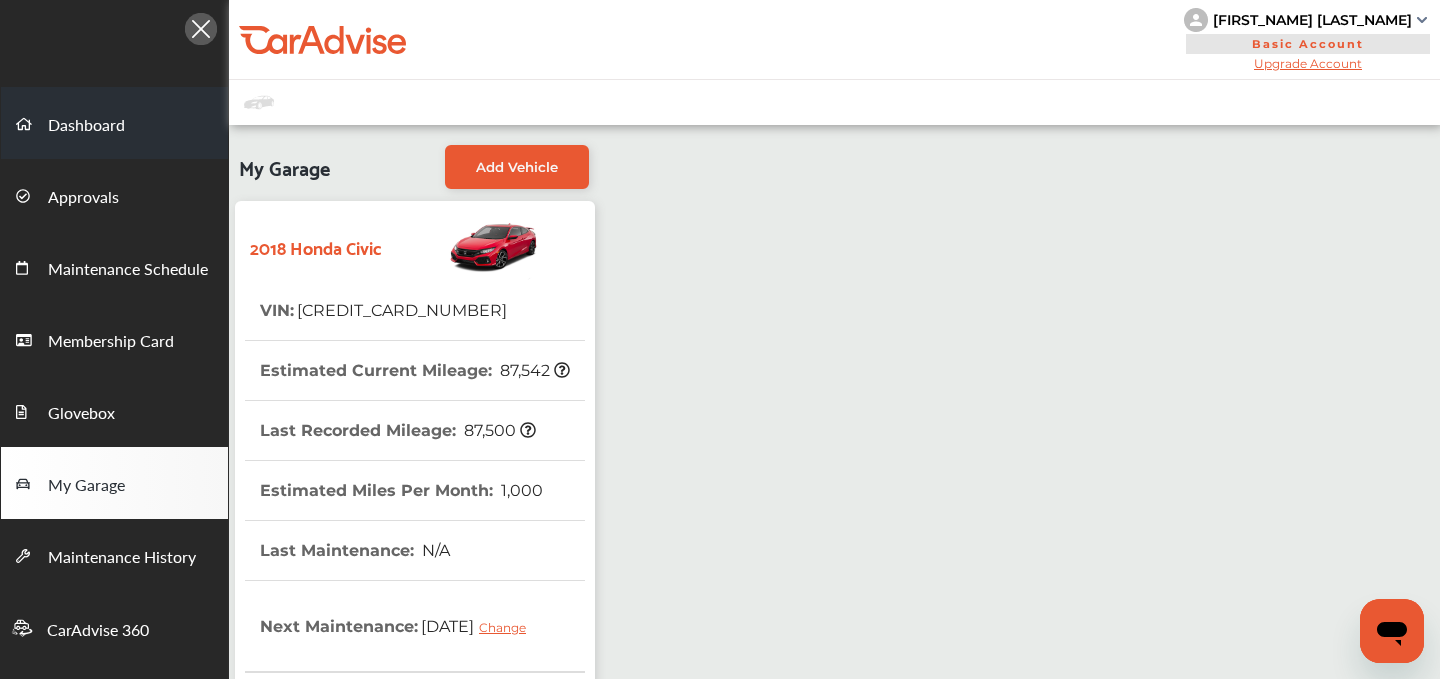 click on "Dashboard" at bounding box center [86, 126] 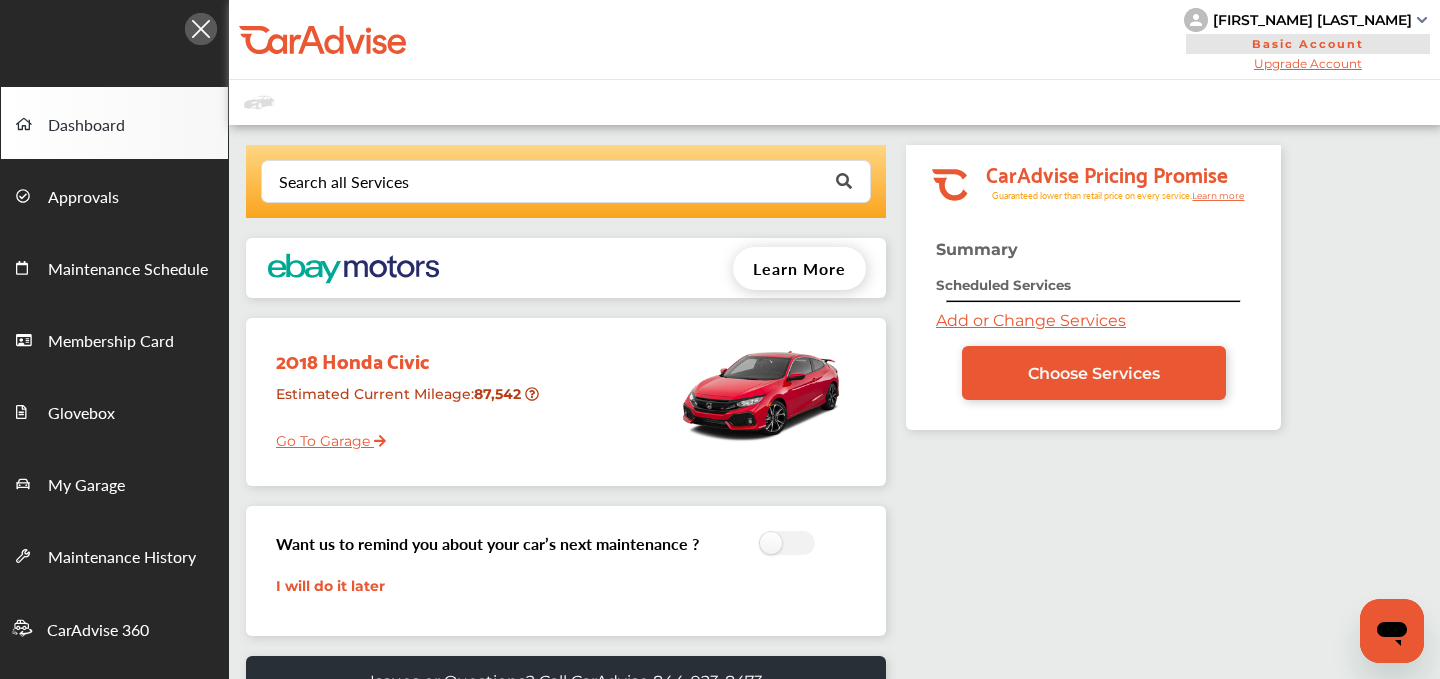 click on "Add or Change Services" at bounding box center [1031, 320] 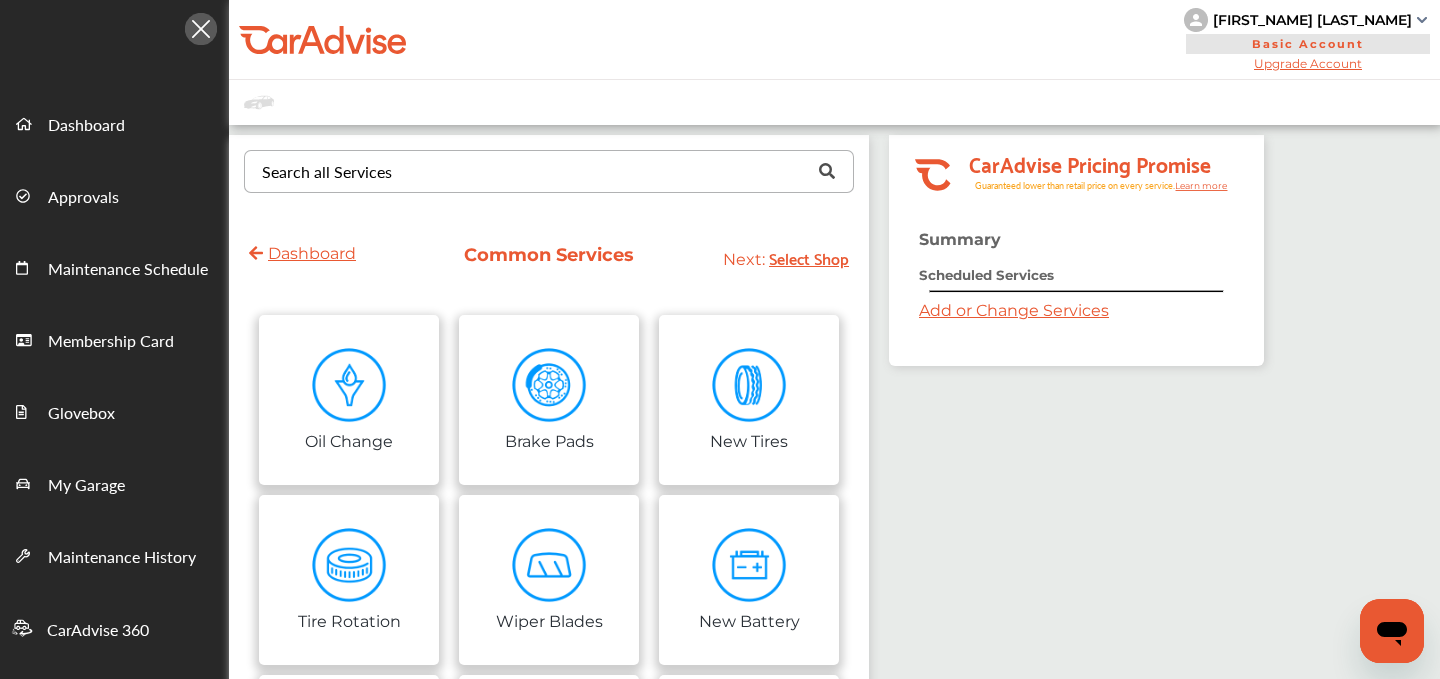 click on "Search all Services" at bounding box center [327, 172] 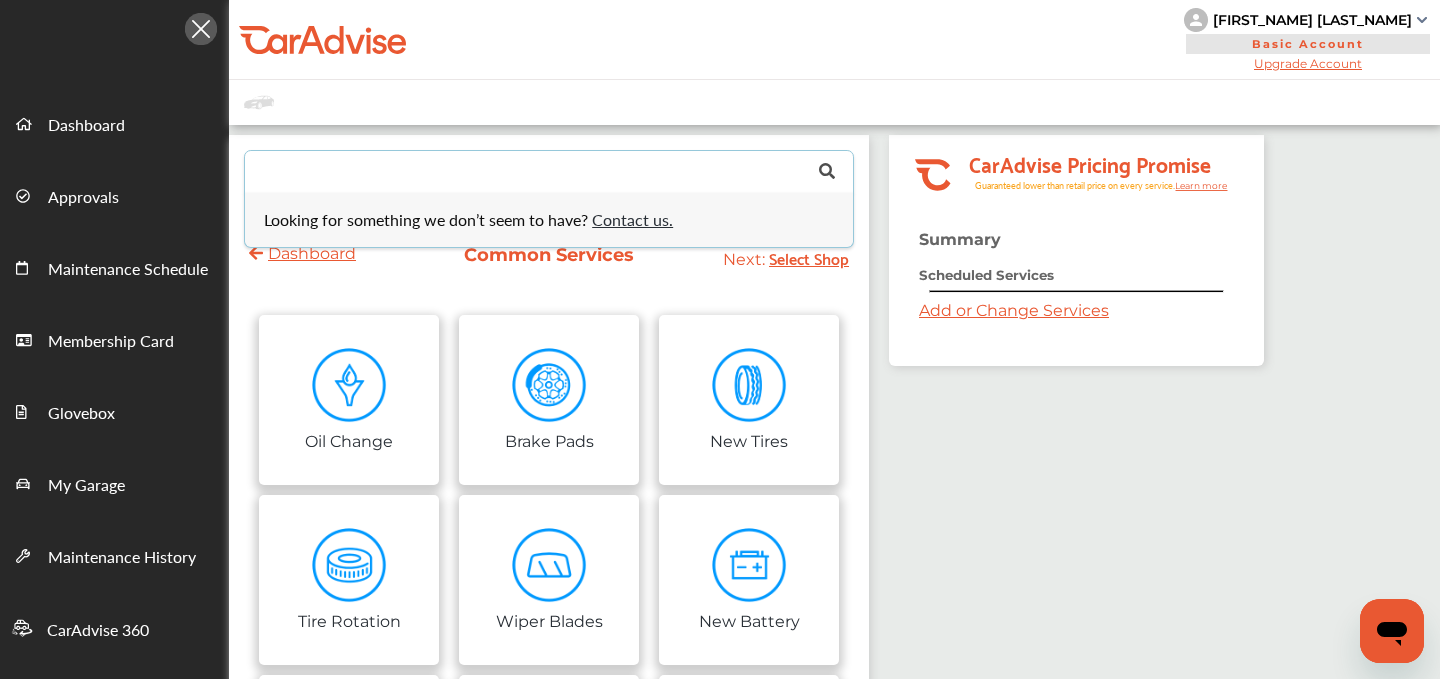 type on "*" 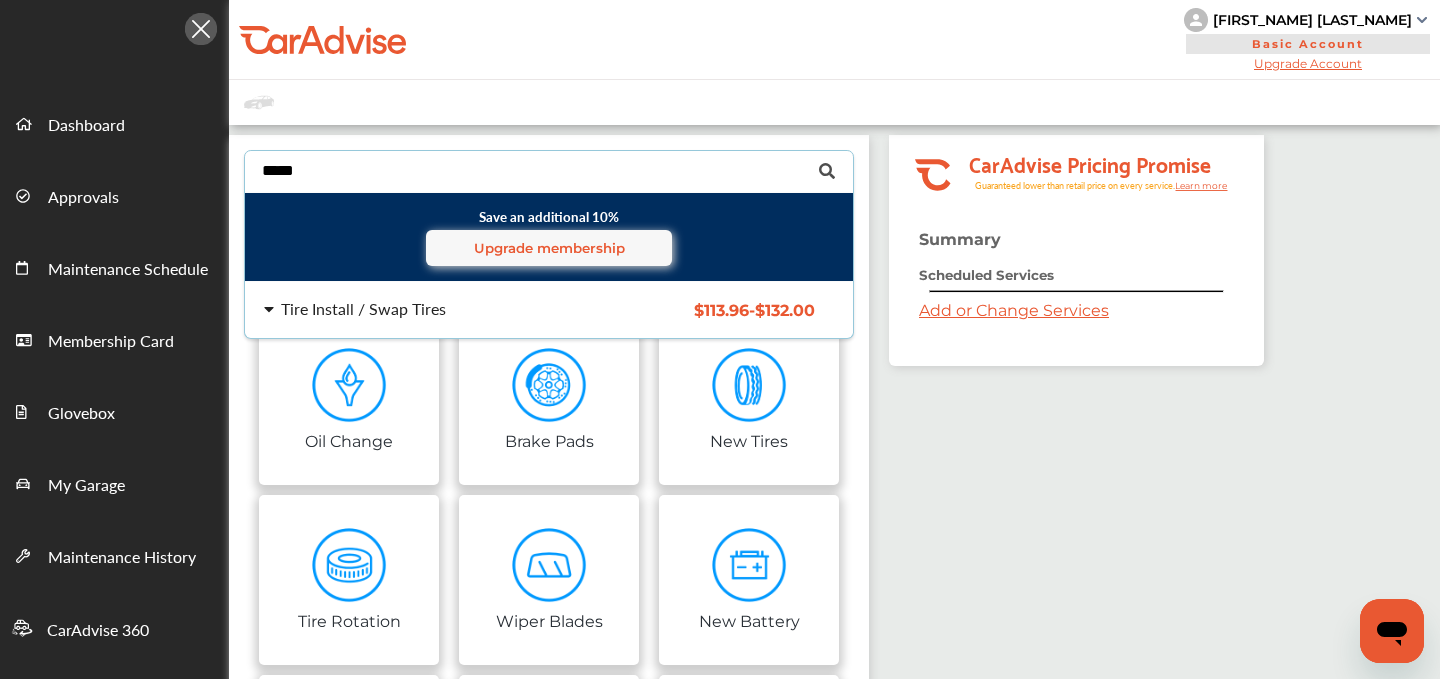 type on "*****" 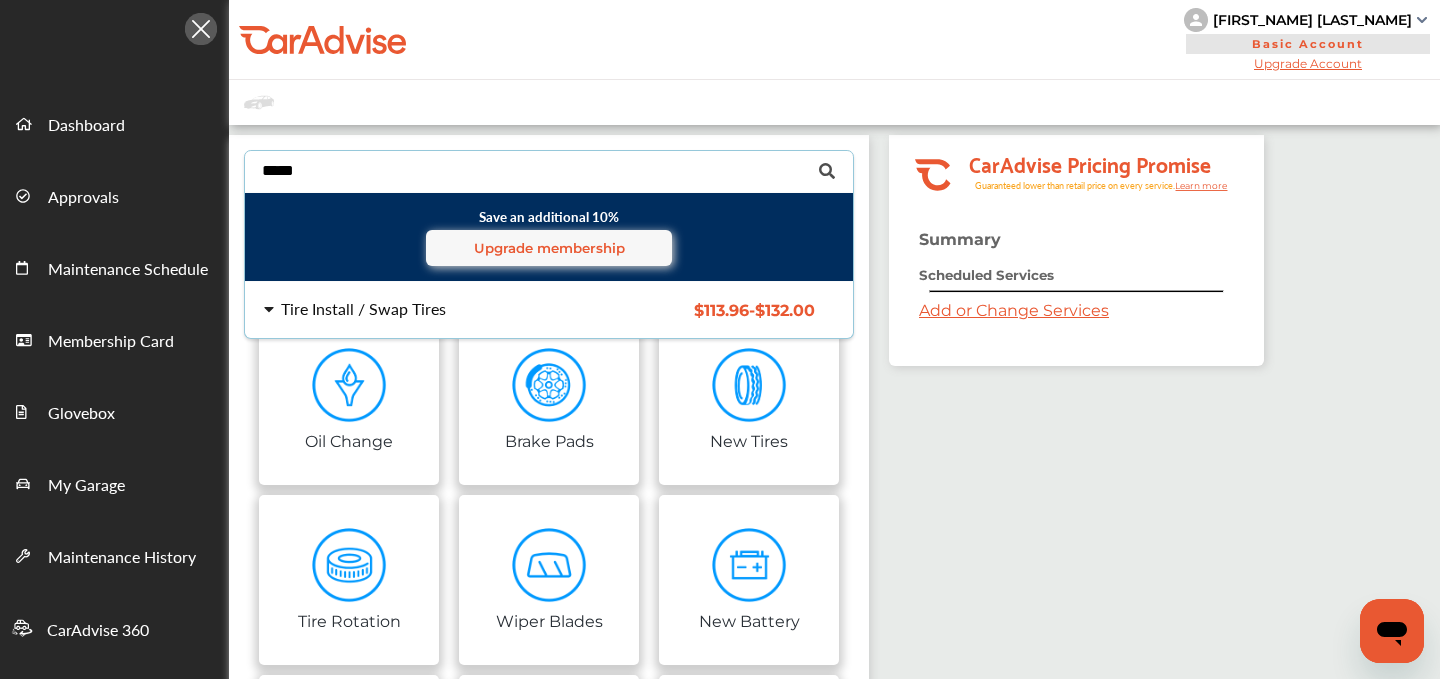 click on "Tire Install / Swap Tires $113.96  -  $132.00 Tire Install / Swap Tires $113.96  -  $132.00" at bounding box center [549, 310] 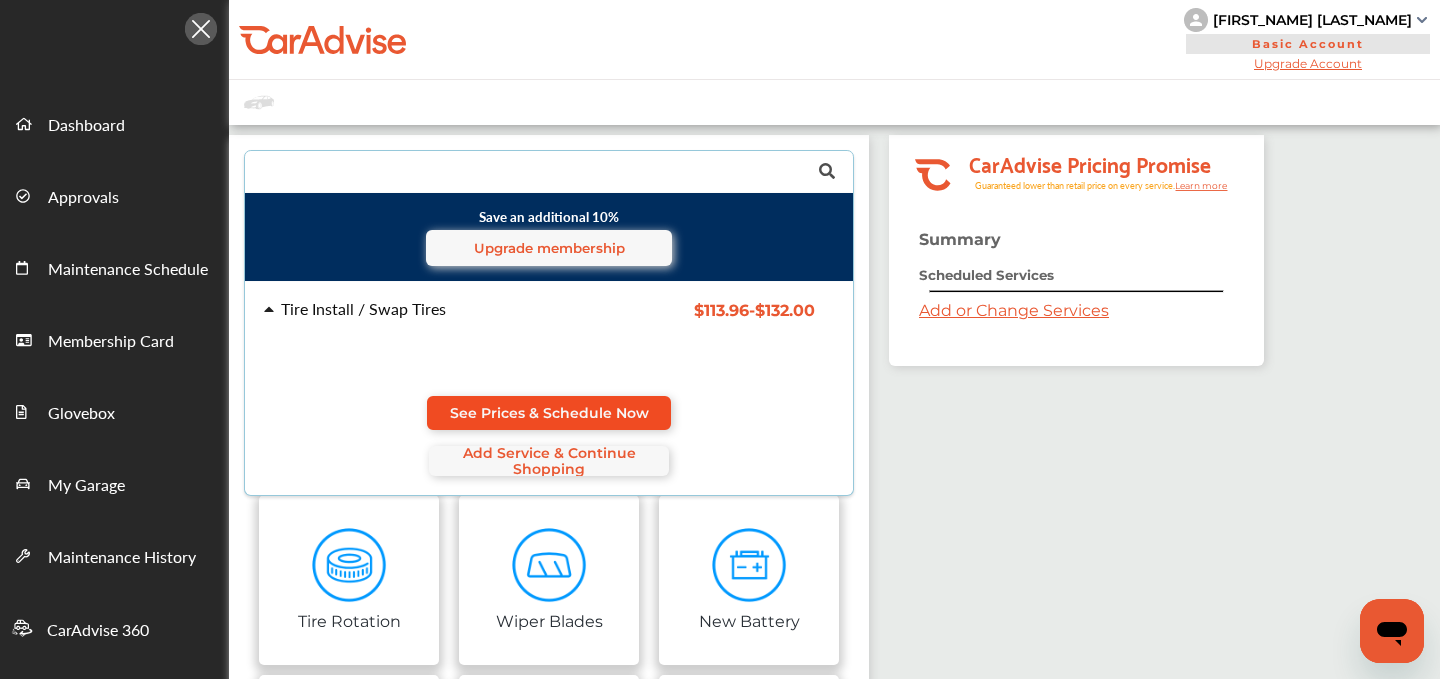 click on "See Prices & Schedule Now" at bounding box center (549, 413) 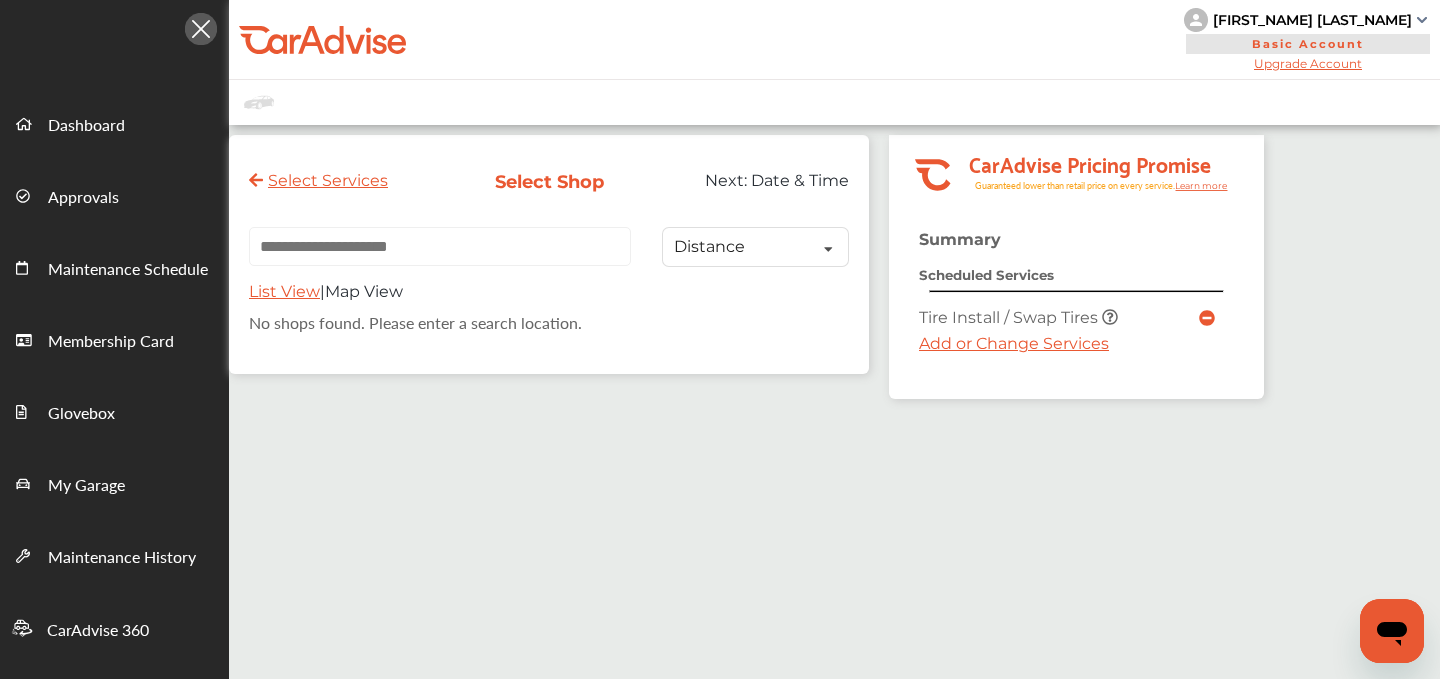 click on "Add or Change Services" at bounding box center (1014, 343) 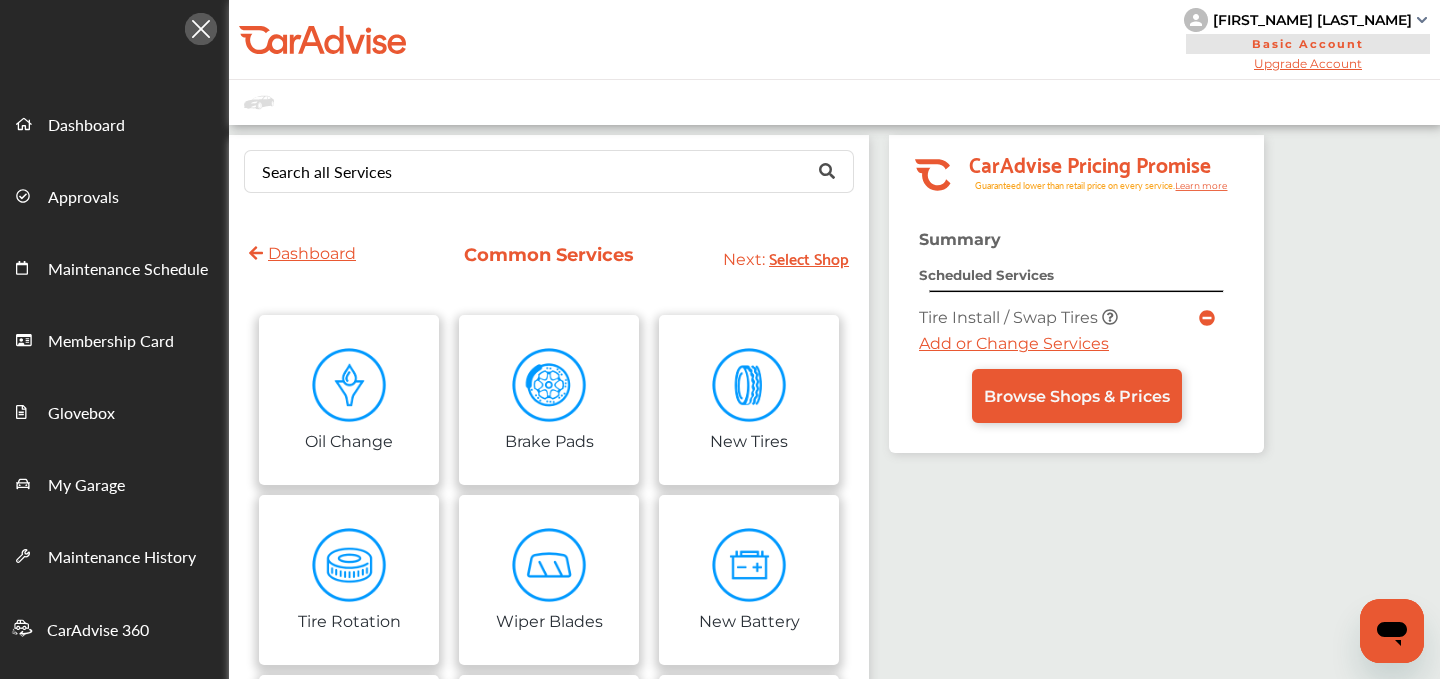 click on "Add or Change Services" at bounding box center [1014, 343] 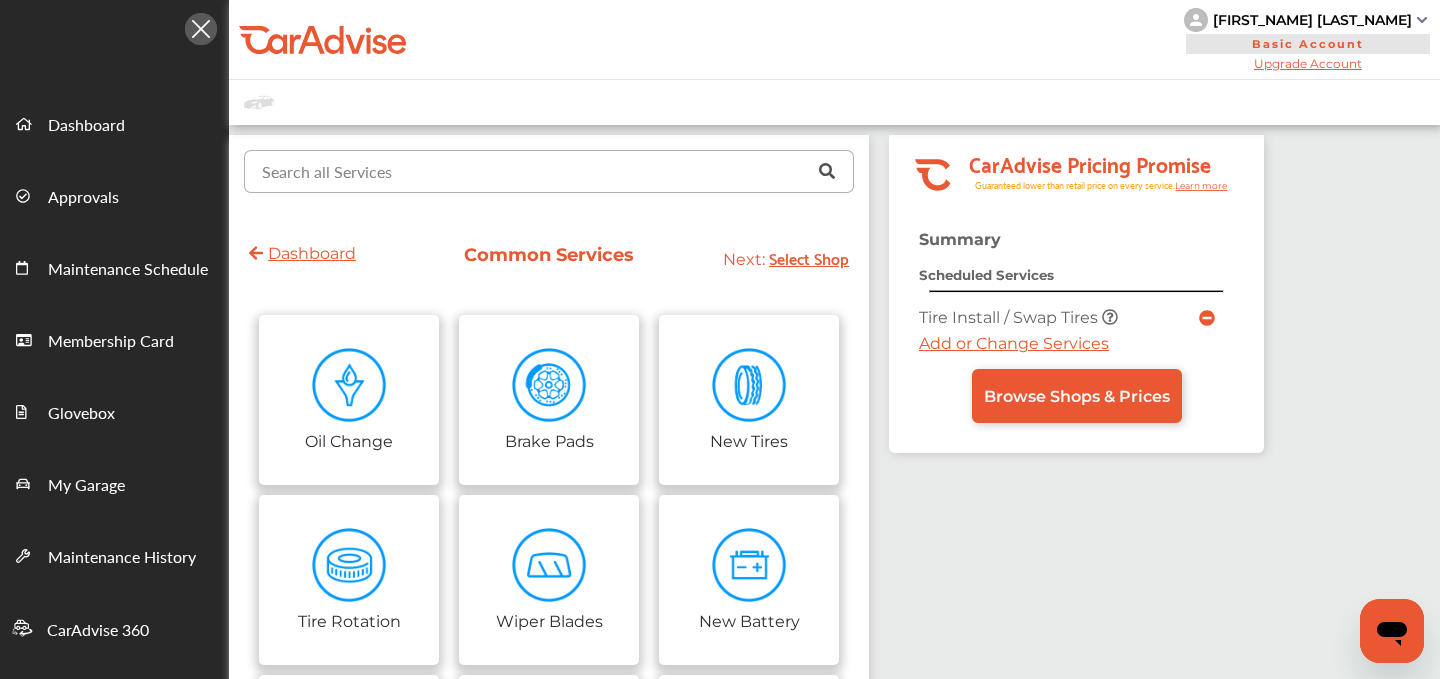 click at bounding box center [544, 170] 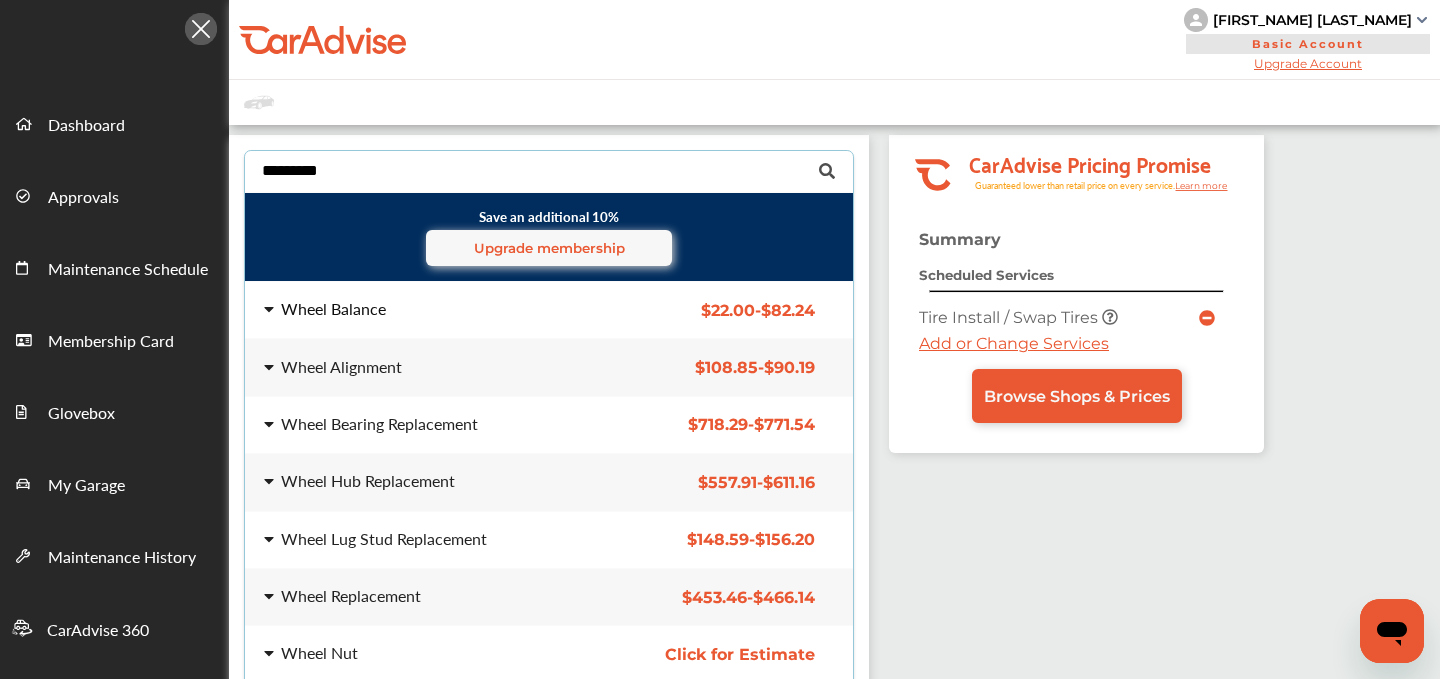 type on "*********" 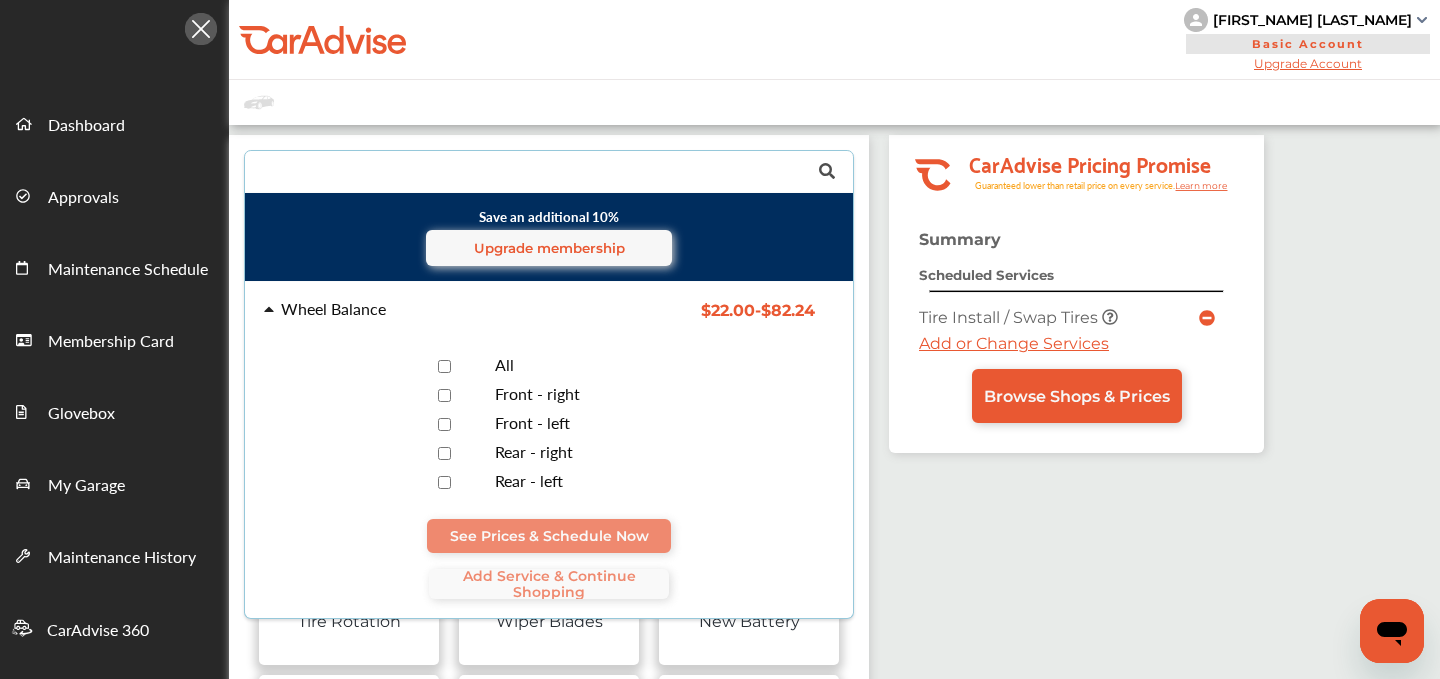 click on "All" at bounding box center (589, 366) 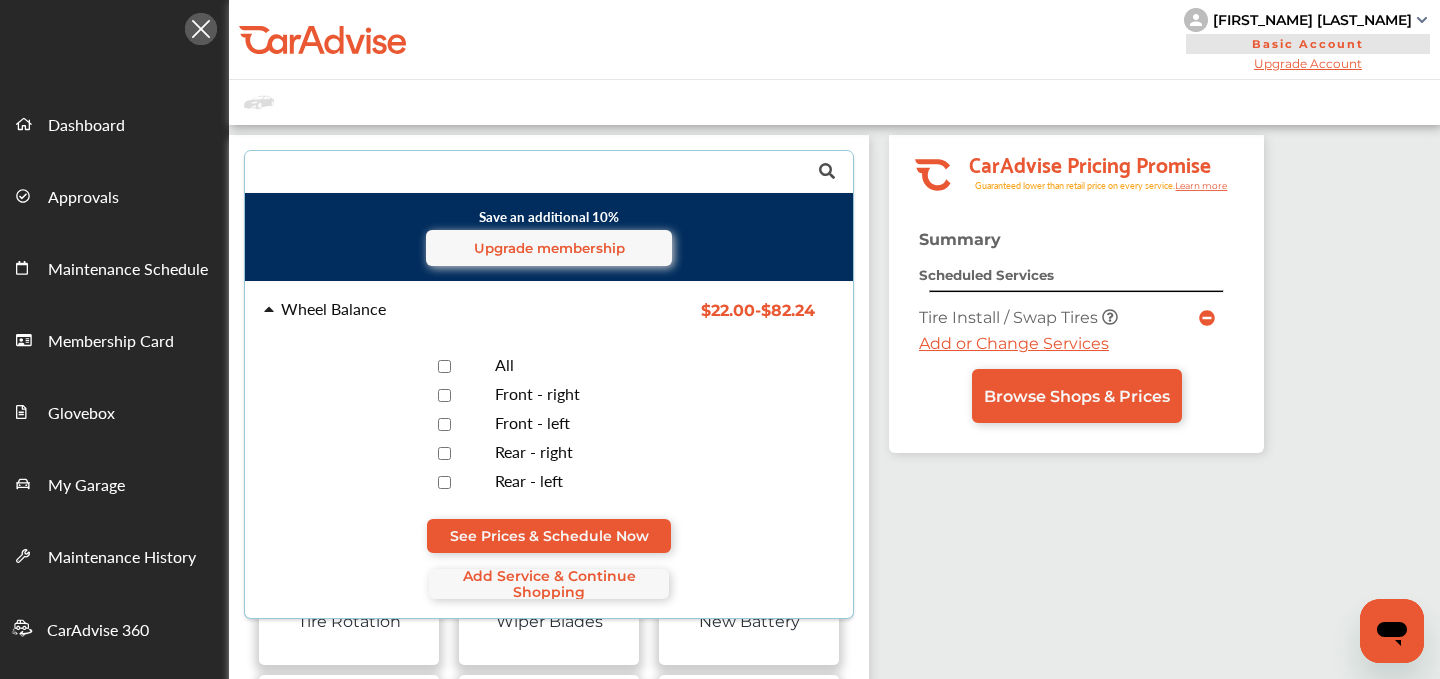 click on "See Prices & Schedule Now Add Service & Continue Shopping" at bounding box center (549, 559) 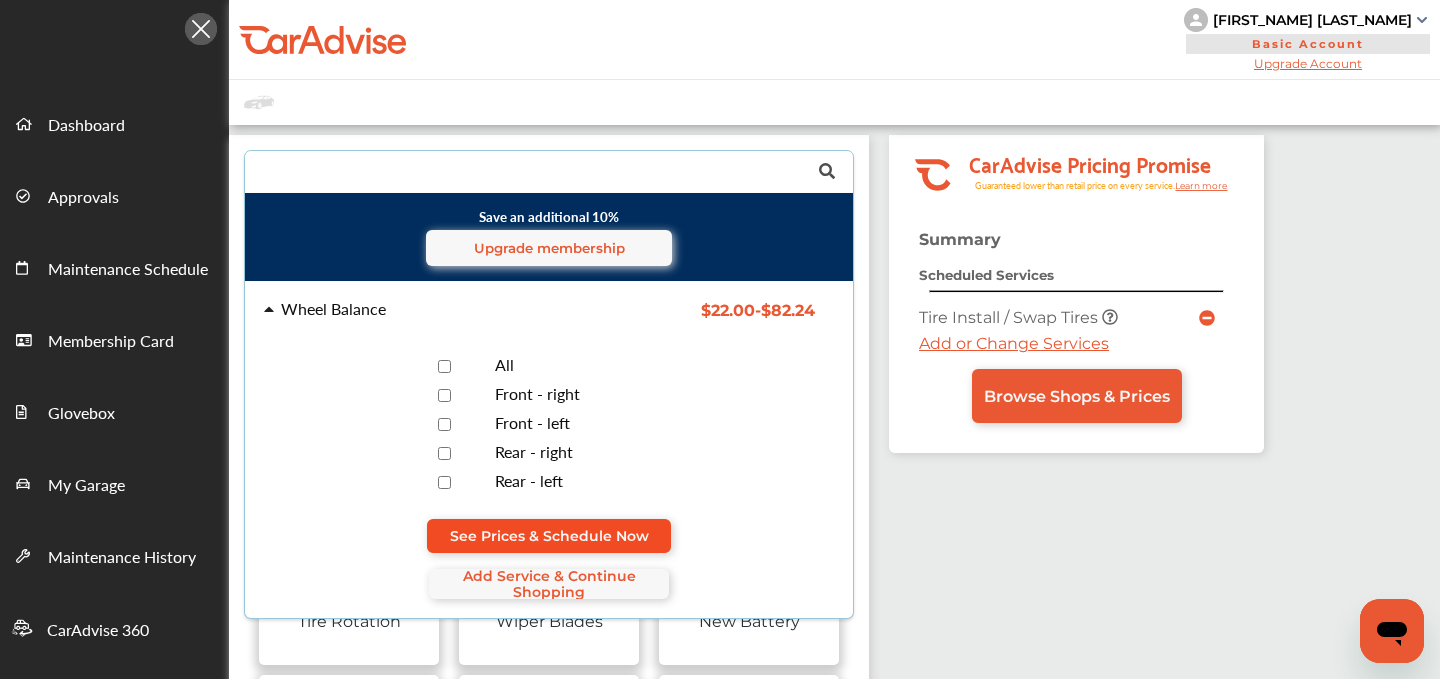 click on "See Prices & Schedule Now" at bounding box center (549, 536) 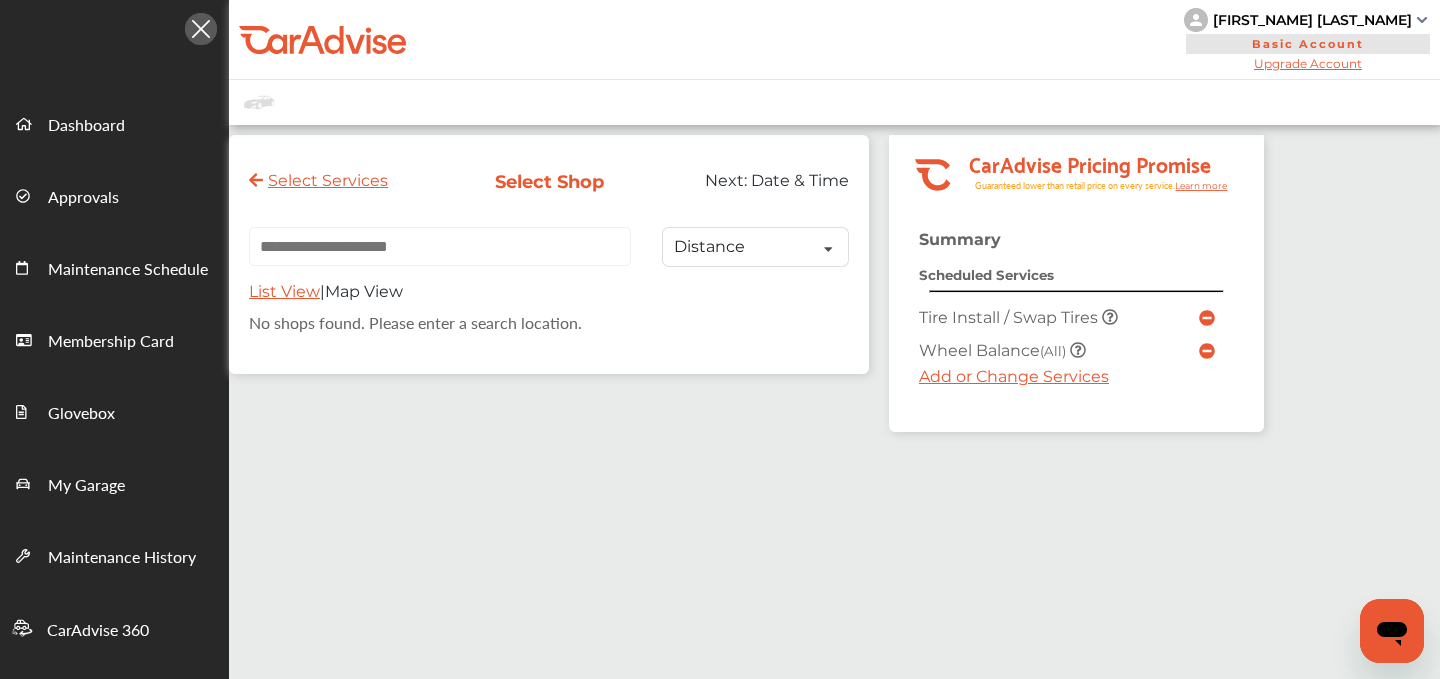 click at bounding box center [440, 246] 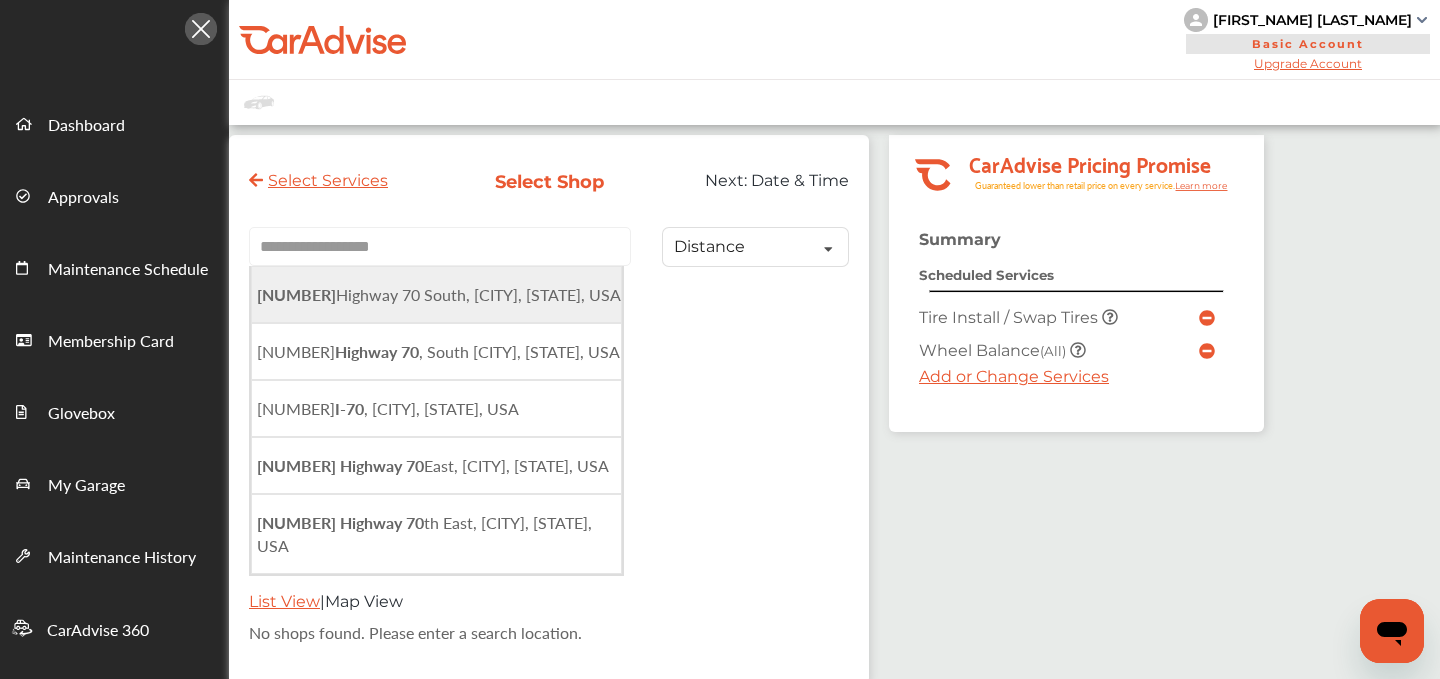 click on "[NUMBER] Highway [NUMBER] South, [CITY], [STATE], USA" at bounding box center [436, 294] 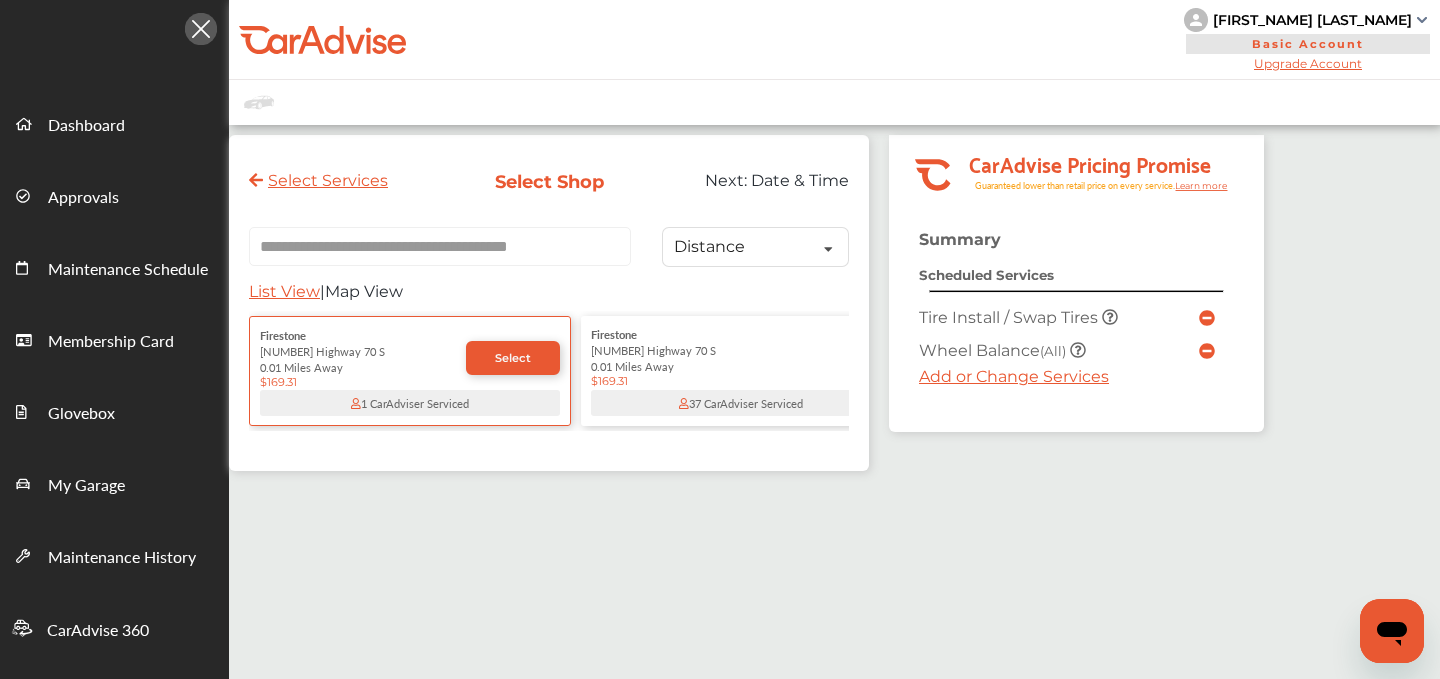 click on "**********" at bounding box center (436, 254) 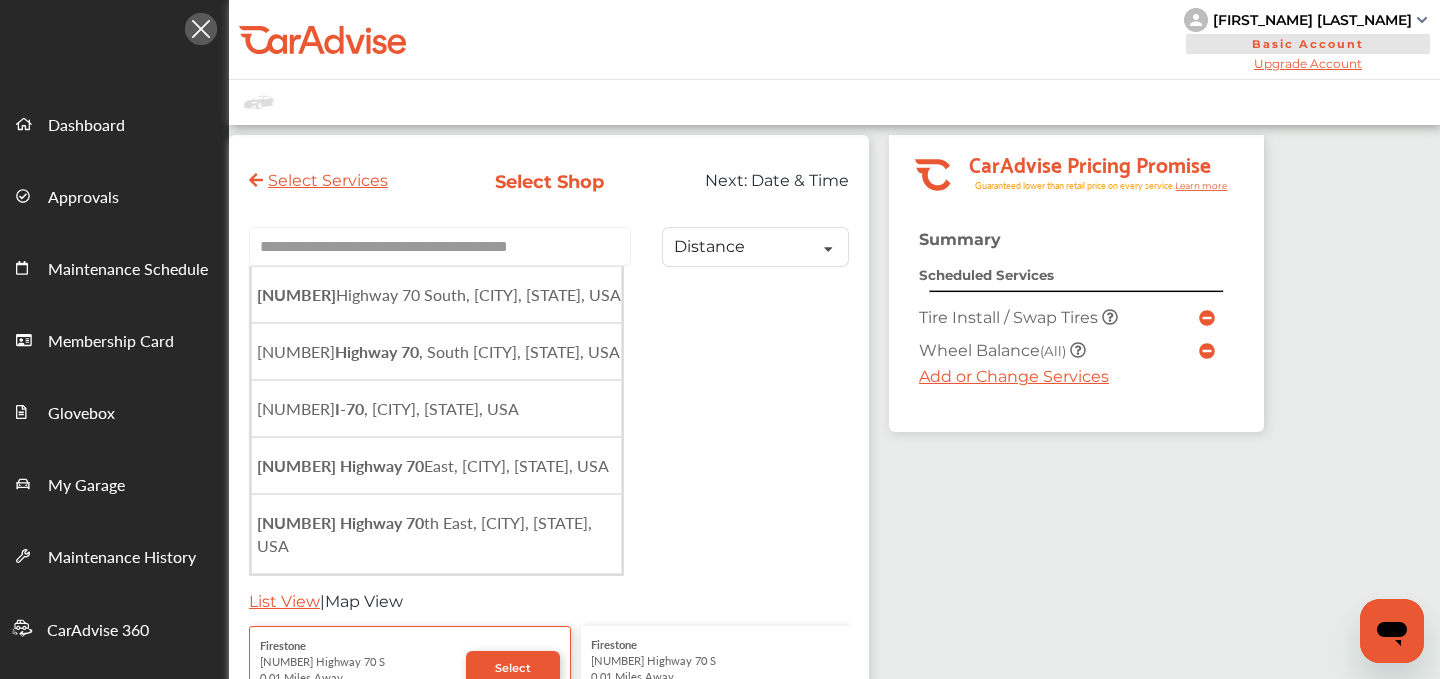 click on "**********" at bounding box center (440, 246) 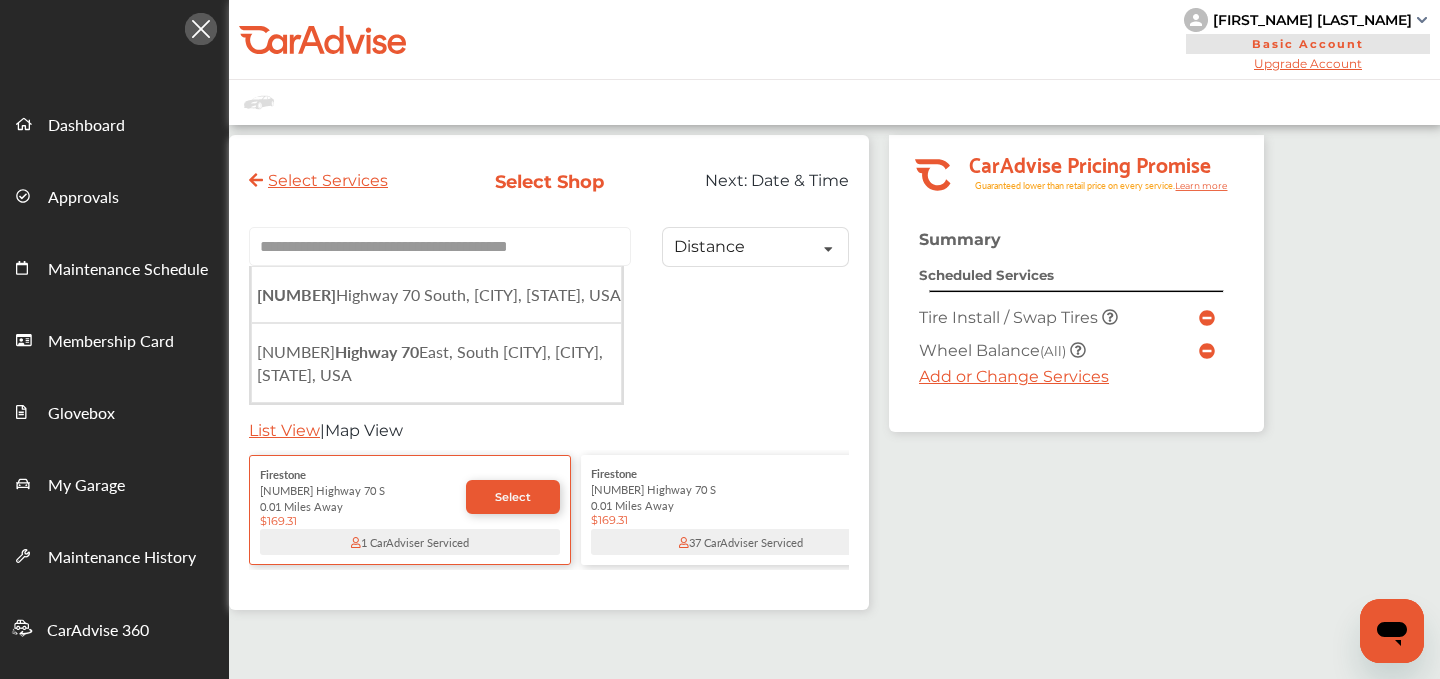click on "**********" at bounding box center (440, 246) 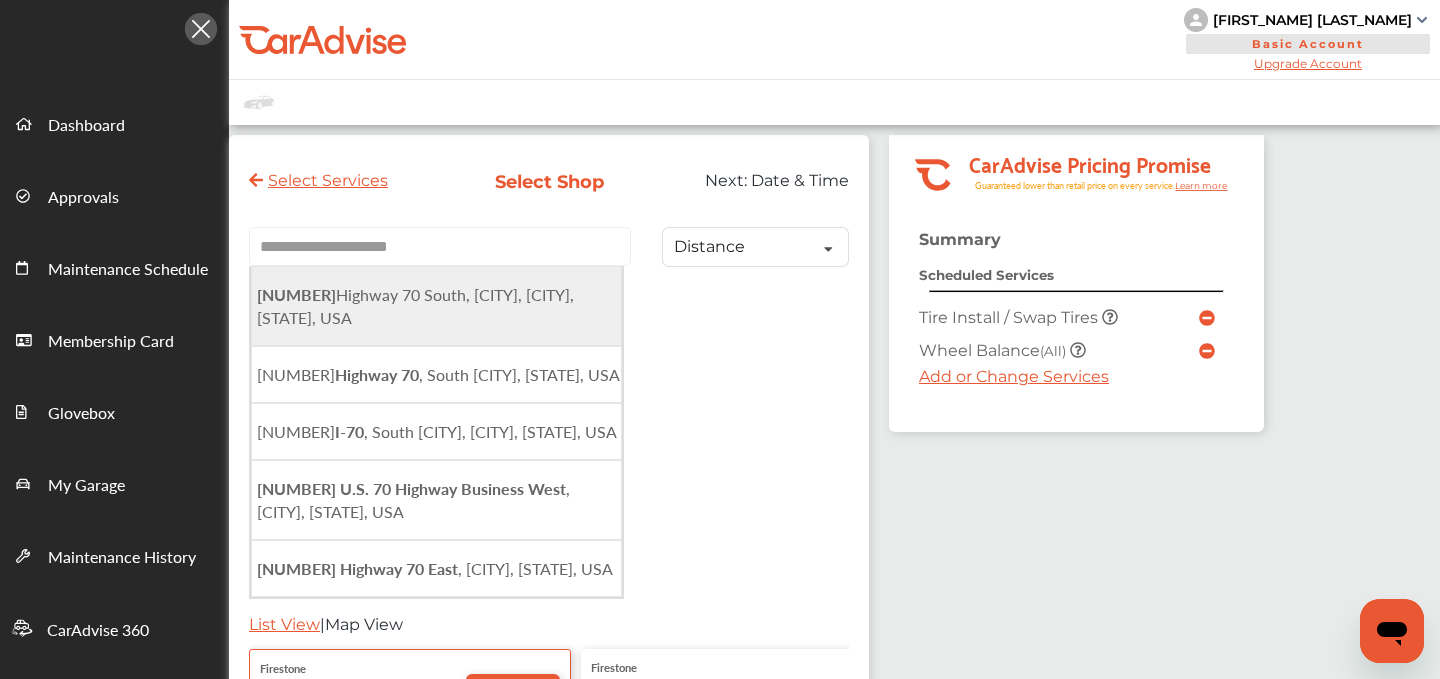 click on "7644  Highway 70 South, Bellevue, Nashville, TN, USA" at bounding box center [415, 306] 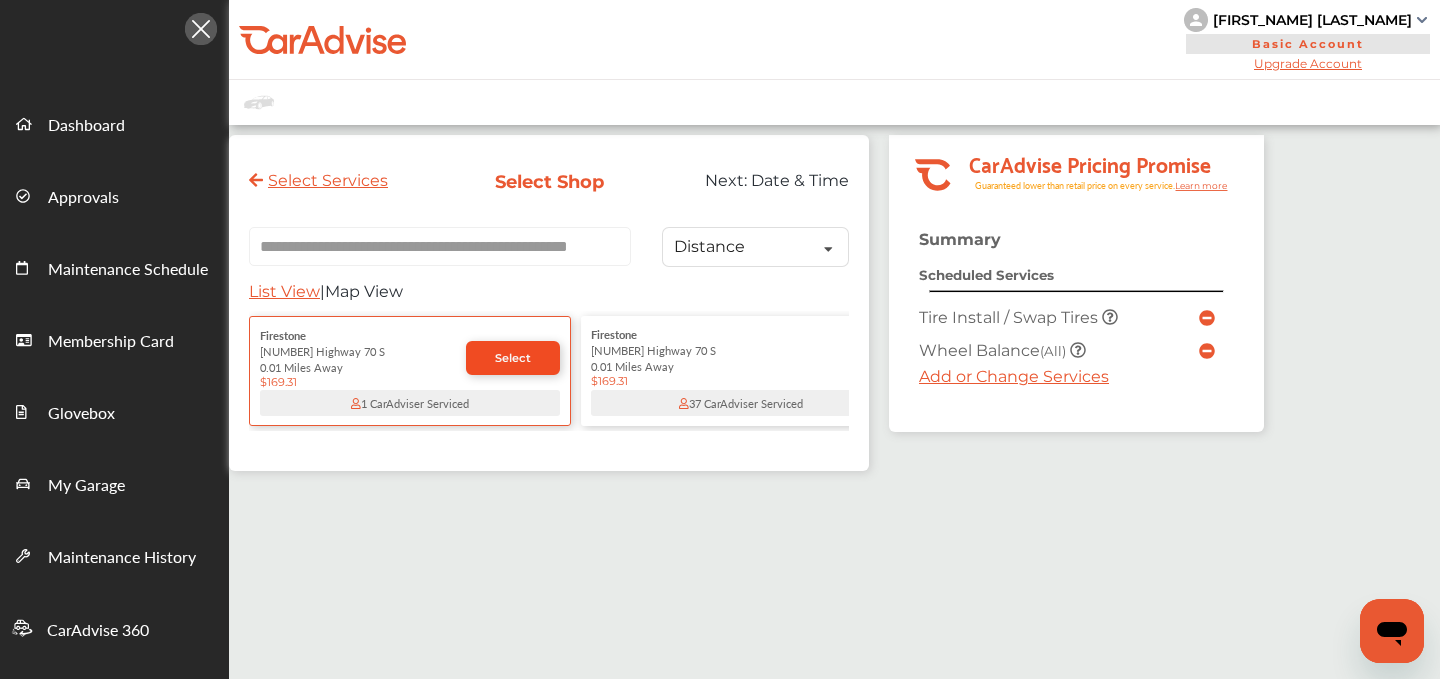 click on "Select" at bounding box center [513, 358] 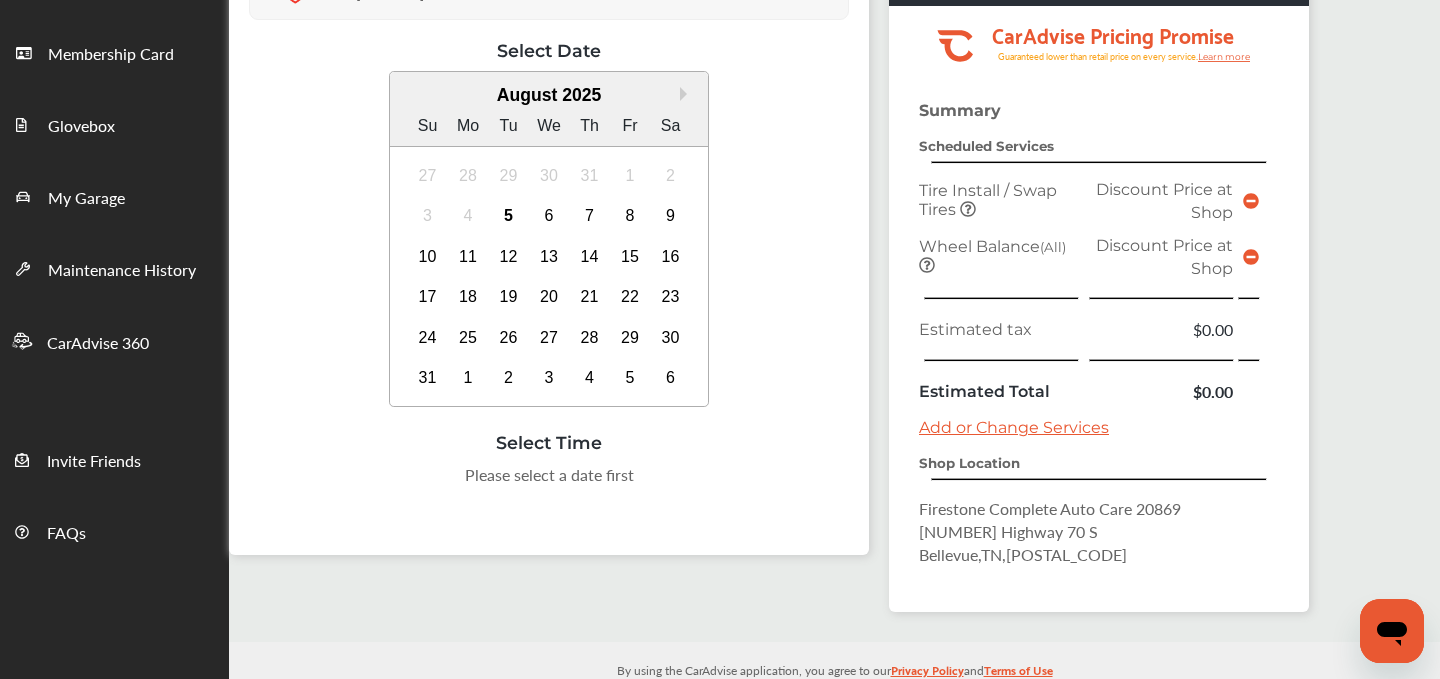 scroll, scrollTop: 300, scrollLeft: 0, axis: vertical 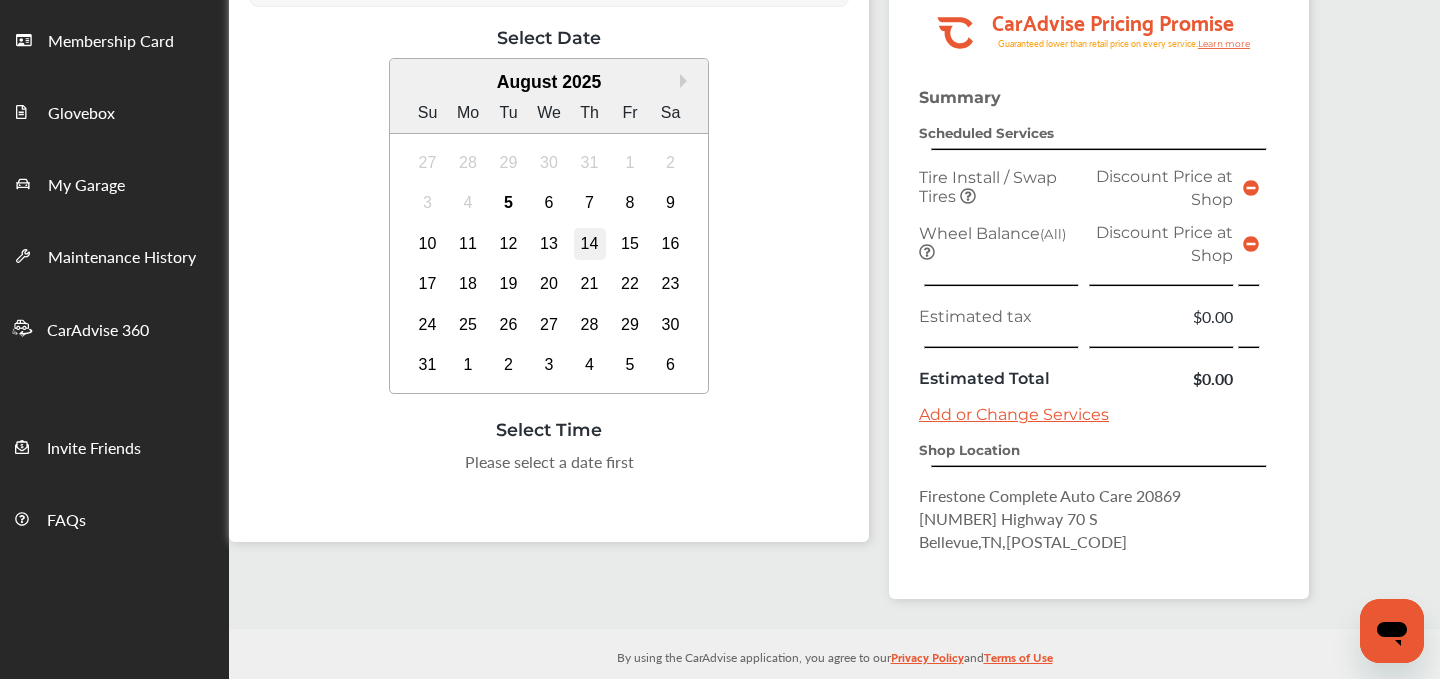 click on "14" at bounding box center (590, 244) 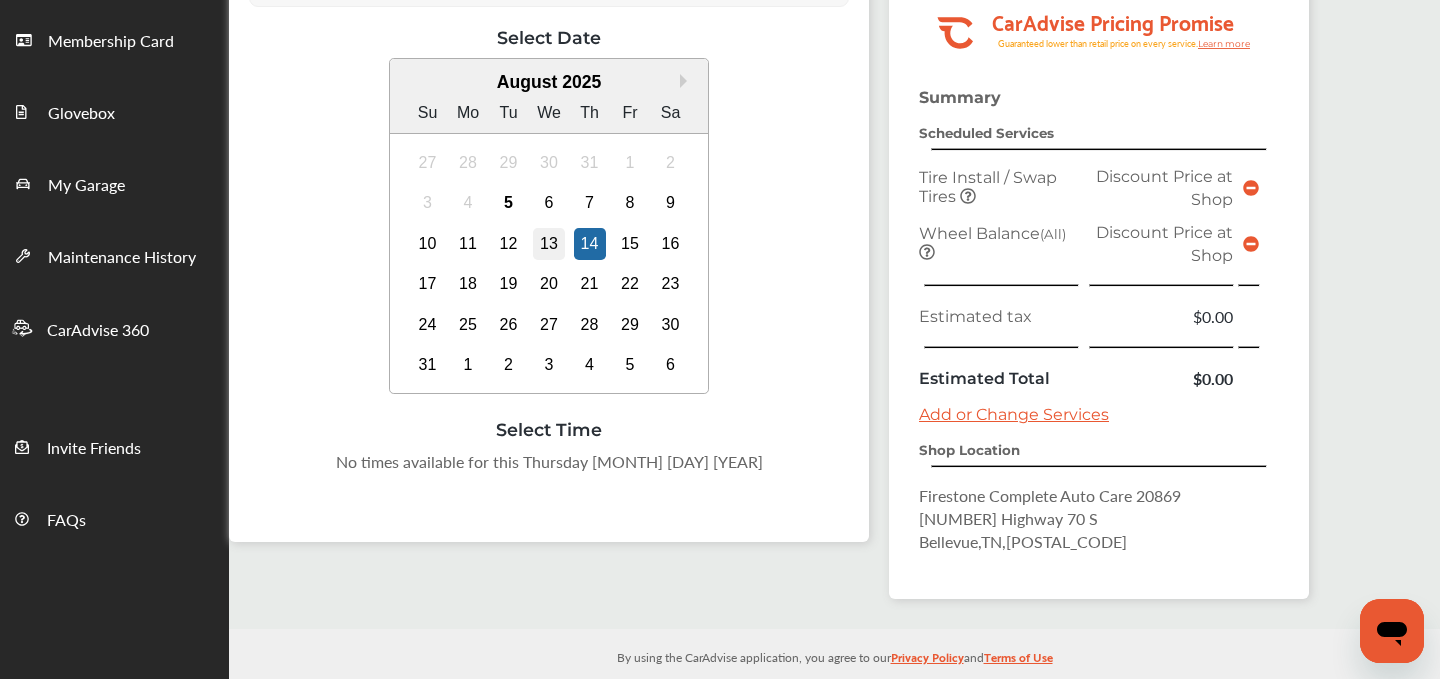 click on "13" at bounding box center [549, 244] 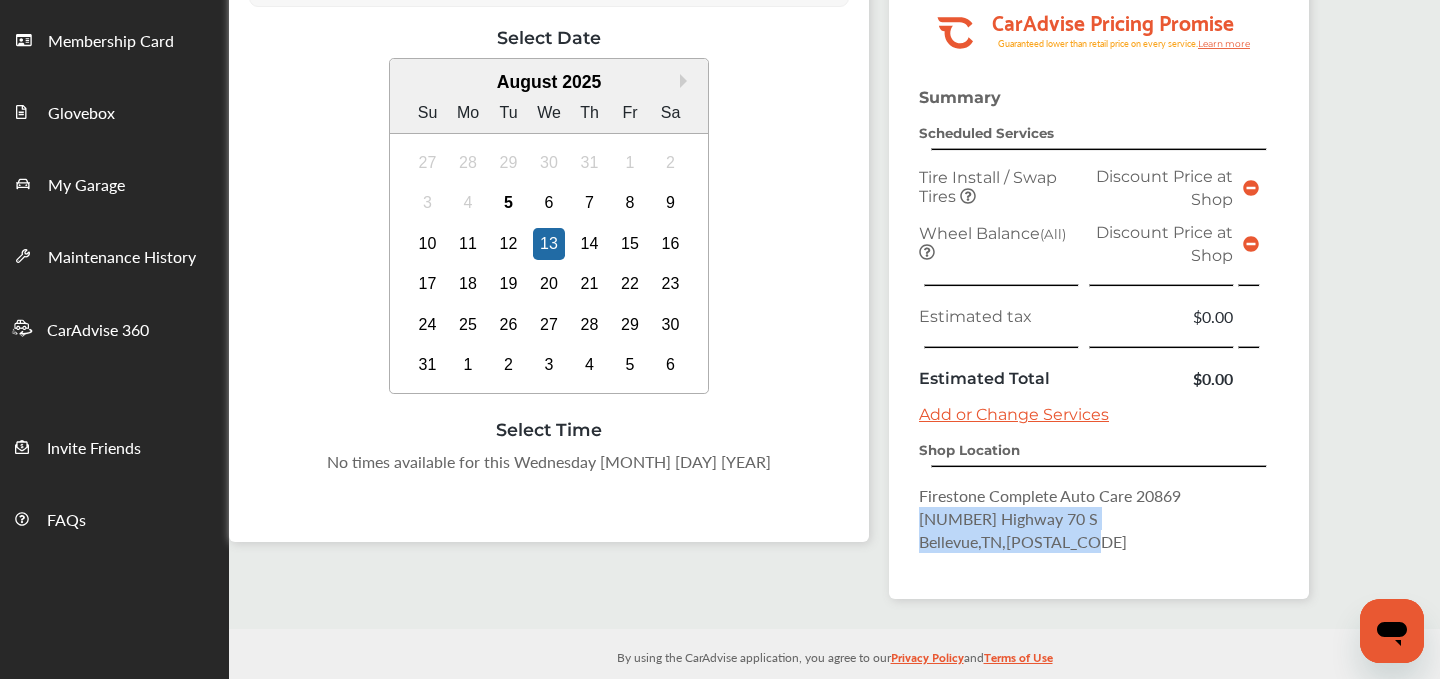 drag, startPoint x: 1122, startPoint y: 545, endPoint x: 906, endPoint y: 528, distance: 216.66795 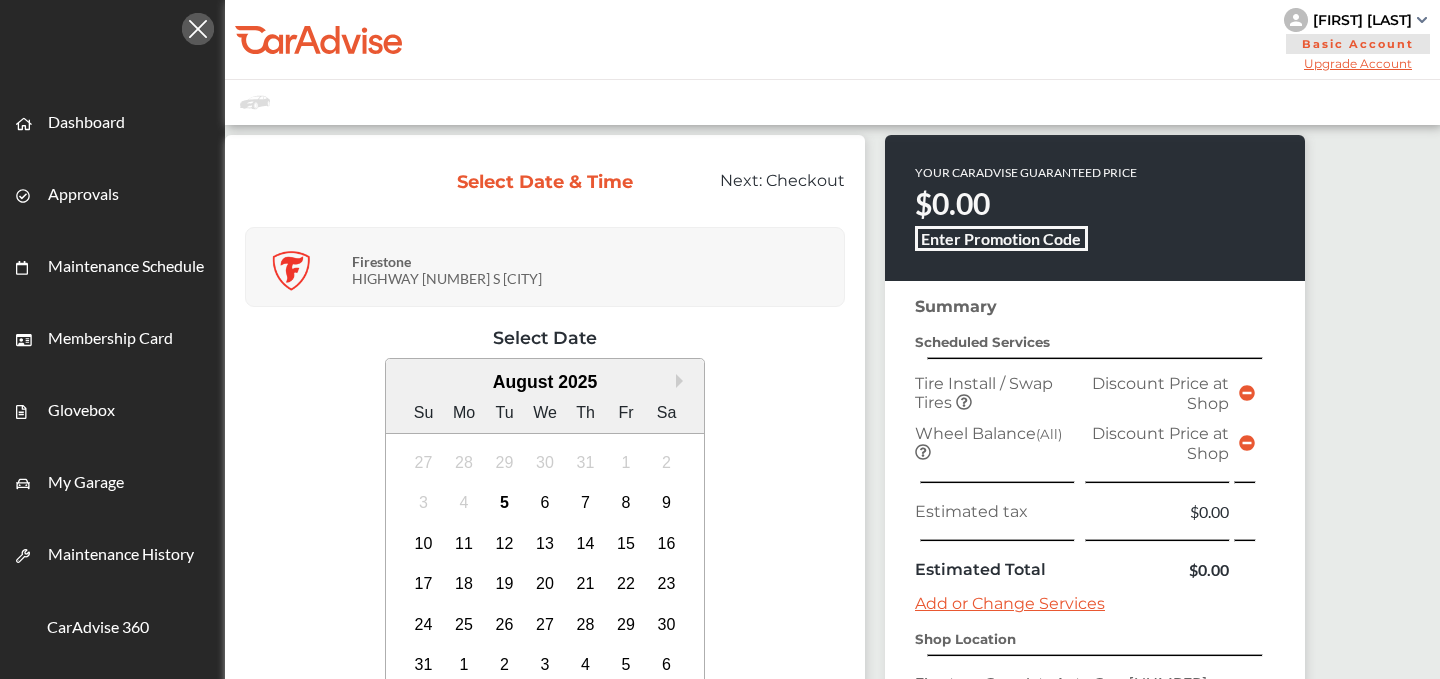 scroll, scrollTop: 0, scrollLeft: 0, axis: both 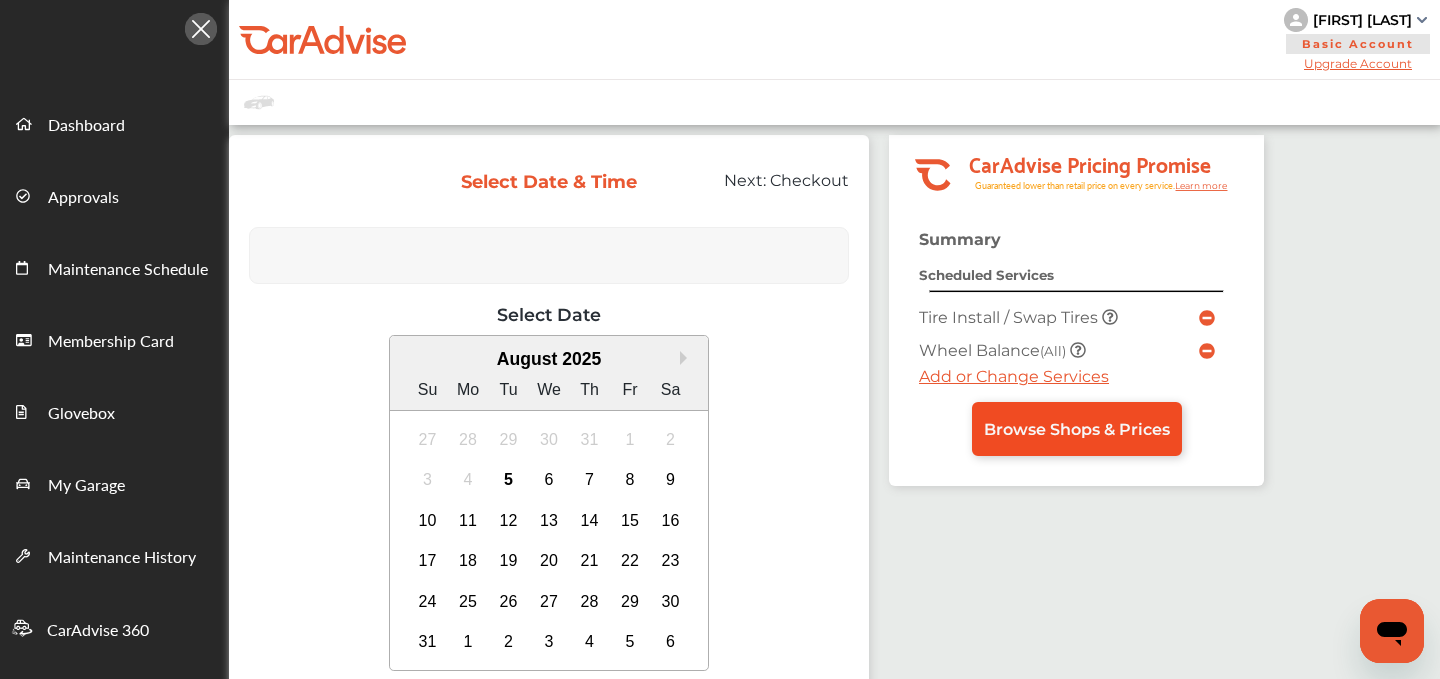 click on "Browse Shops & Prices" at bounding box center (1077, 429) 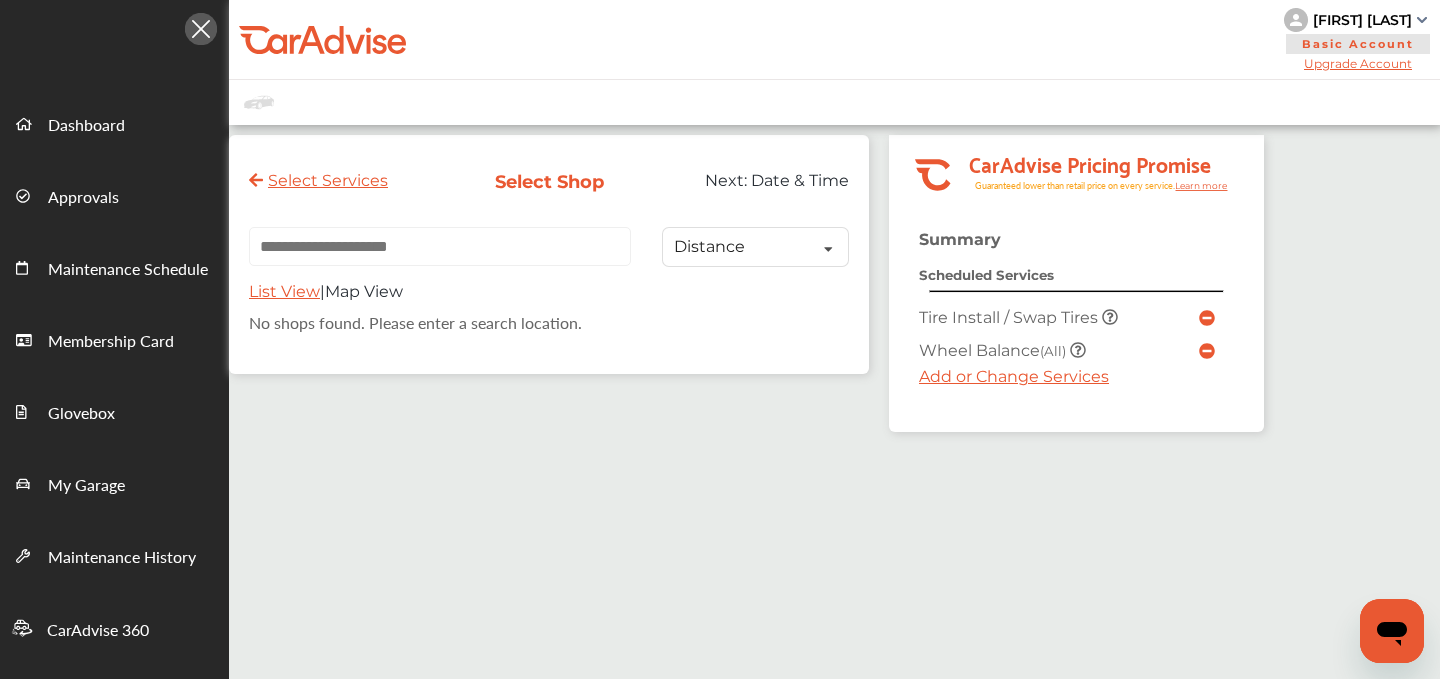 click at bounding box center [440, 246] 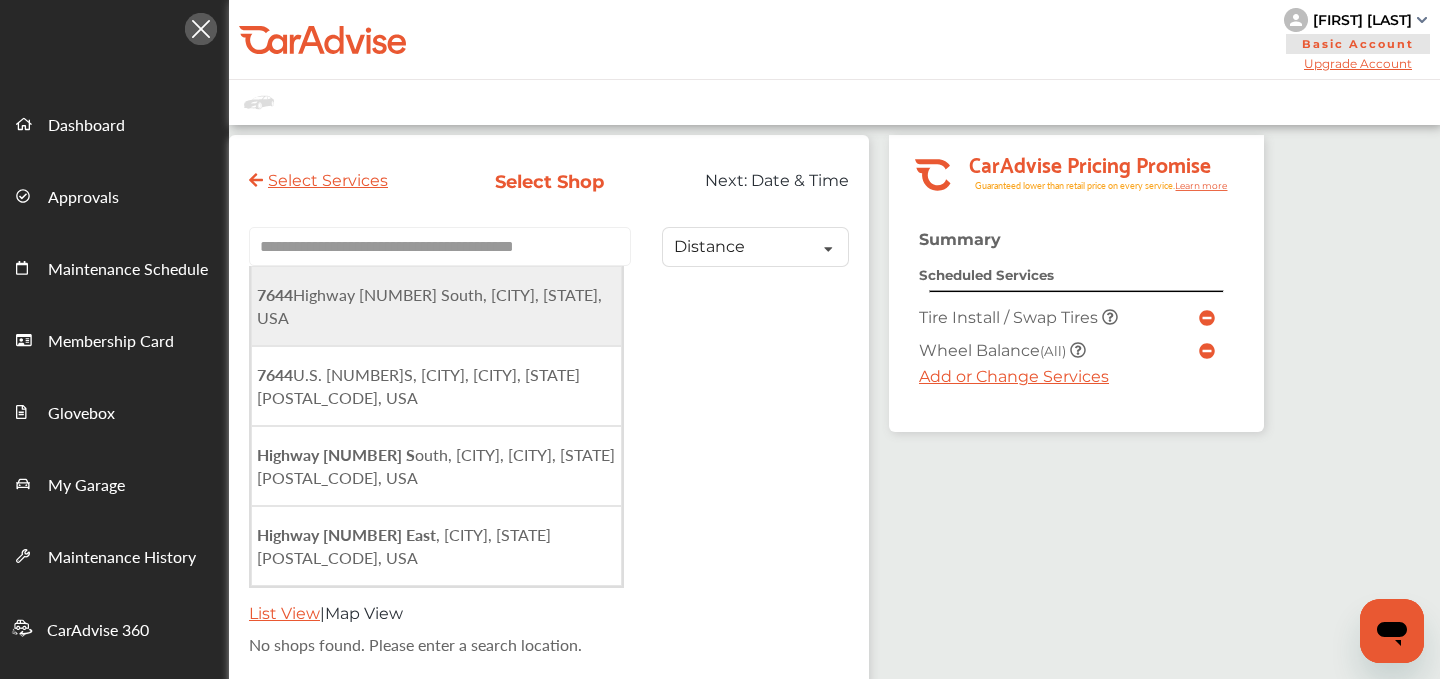 click on "[NUMBER] Highway [NUMBER] South, [CITY], [STATE], USA" at bounding box center (429, 306) 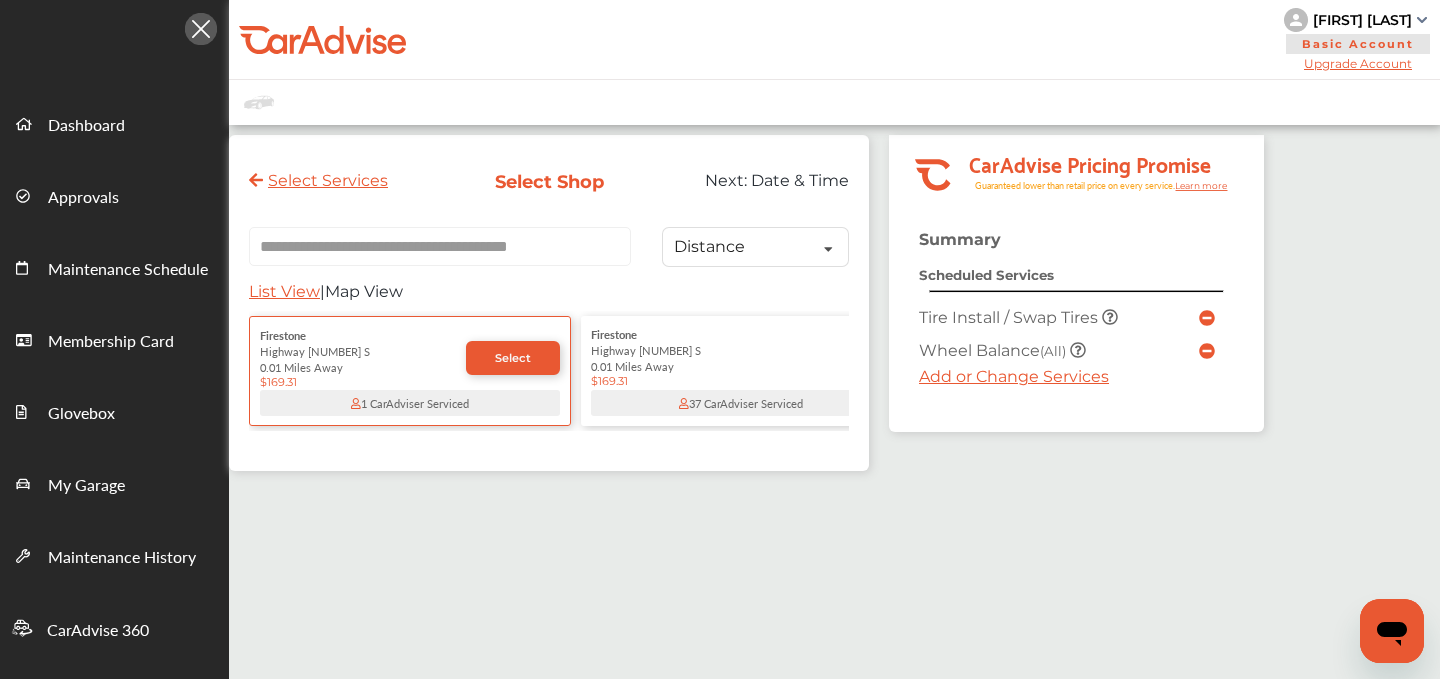 click on "0.01 Miles Away" at bounding box center [741, 366] 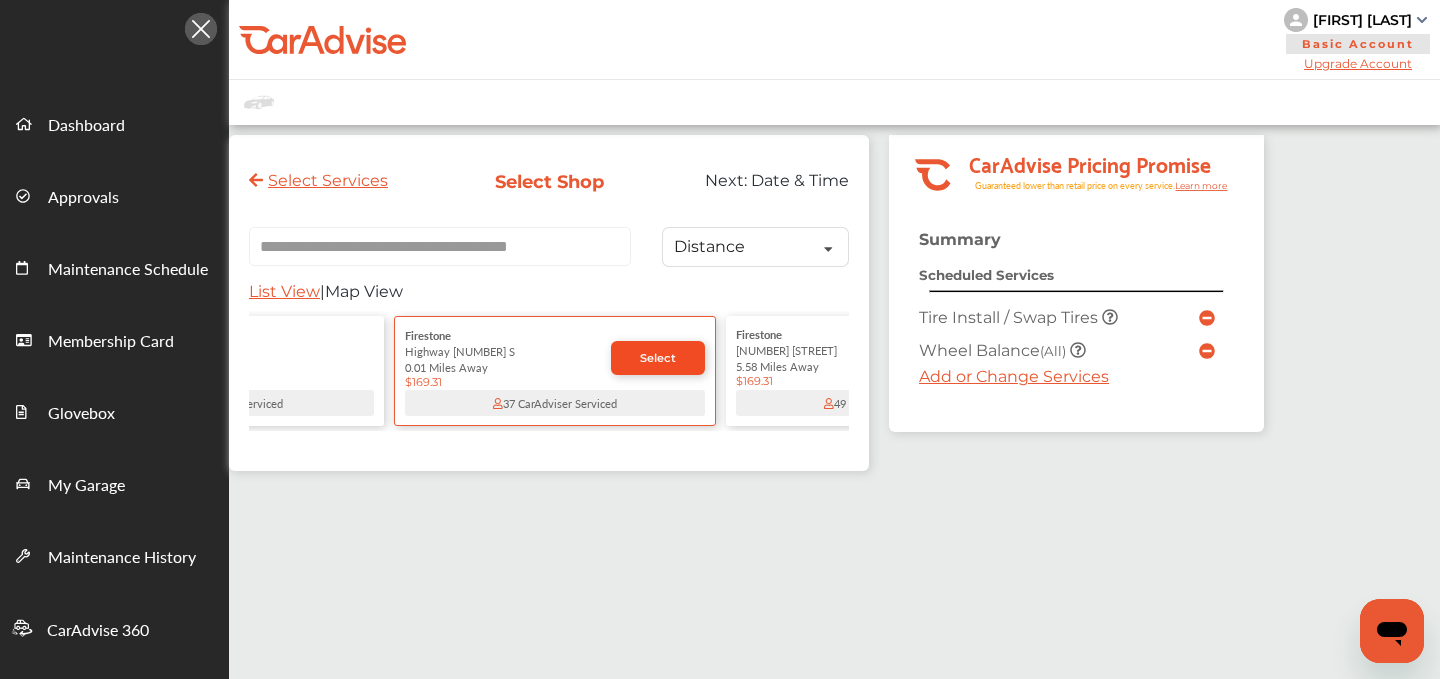 click on "Select" at bounding box center (658, 358) 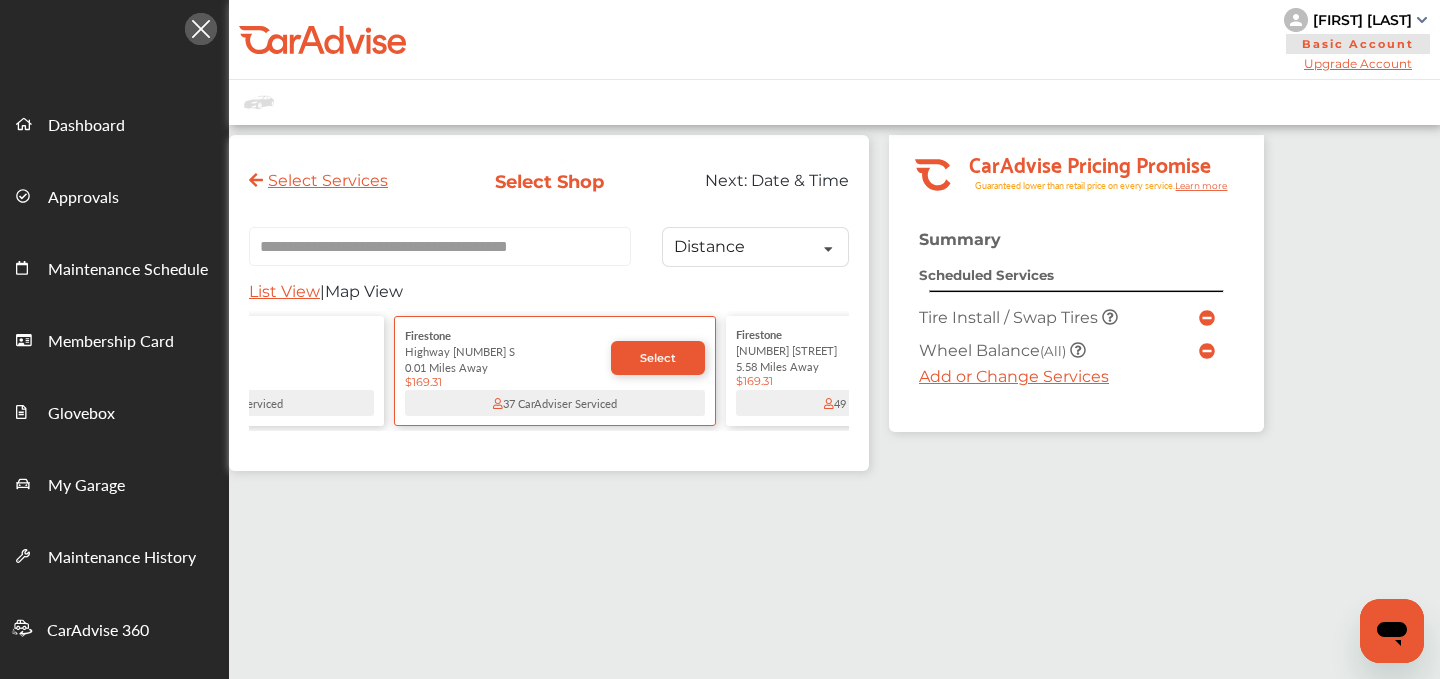 scroll, scrollTop: 0, scrollLeft: 0, axis: both 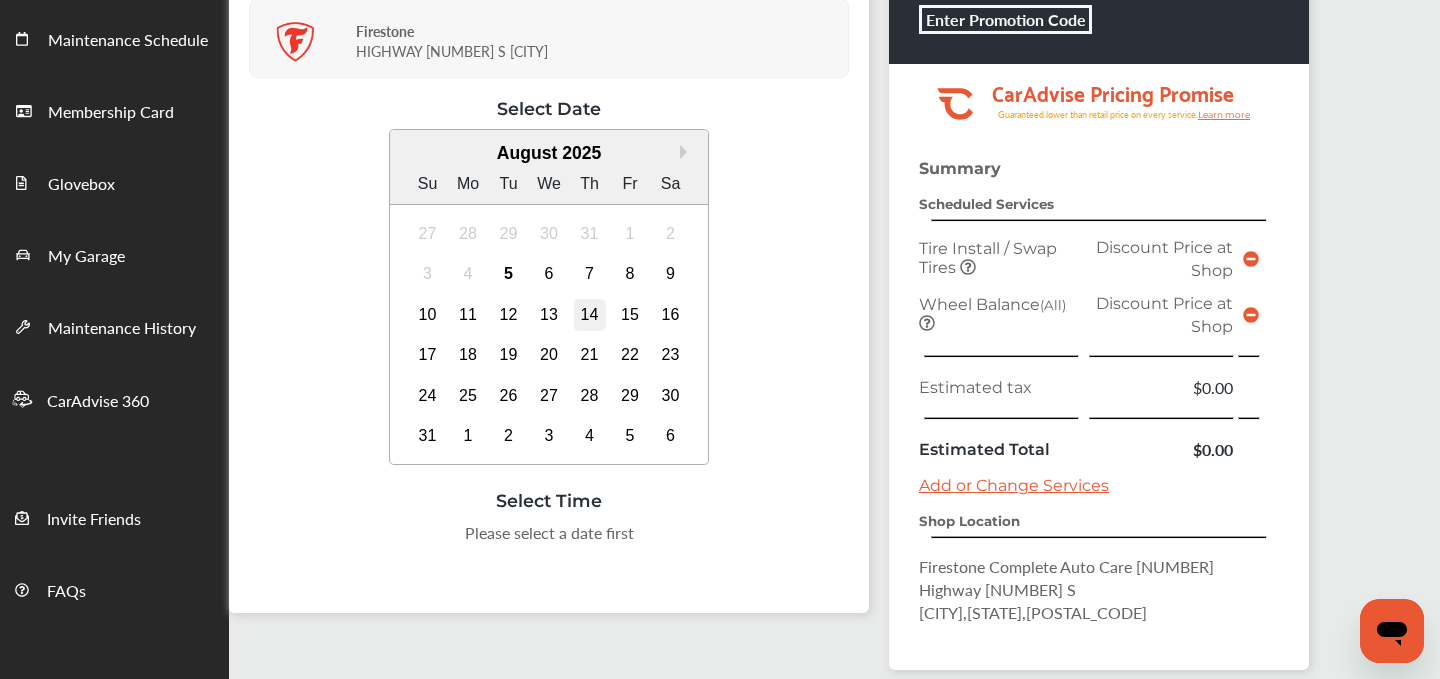 click on "14" at bounding box center (590, 315) 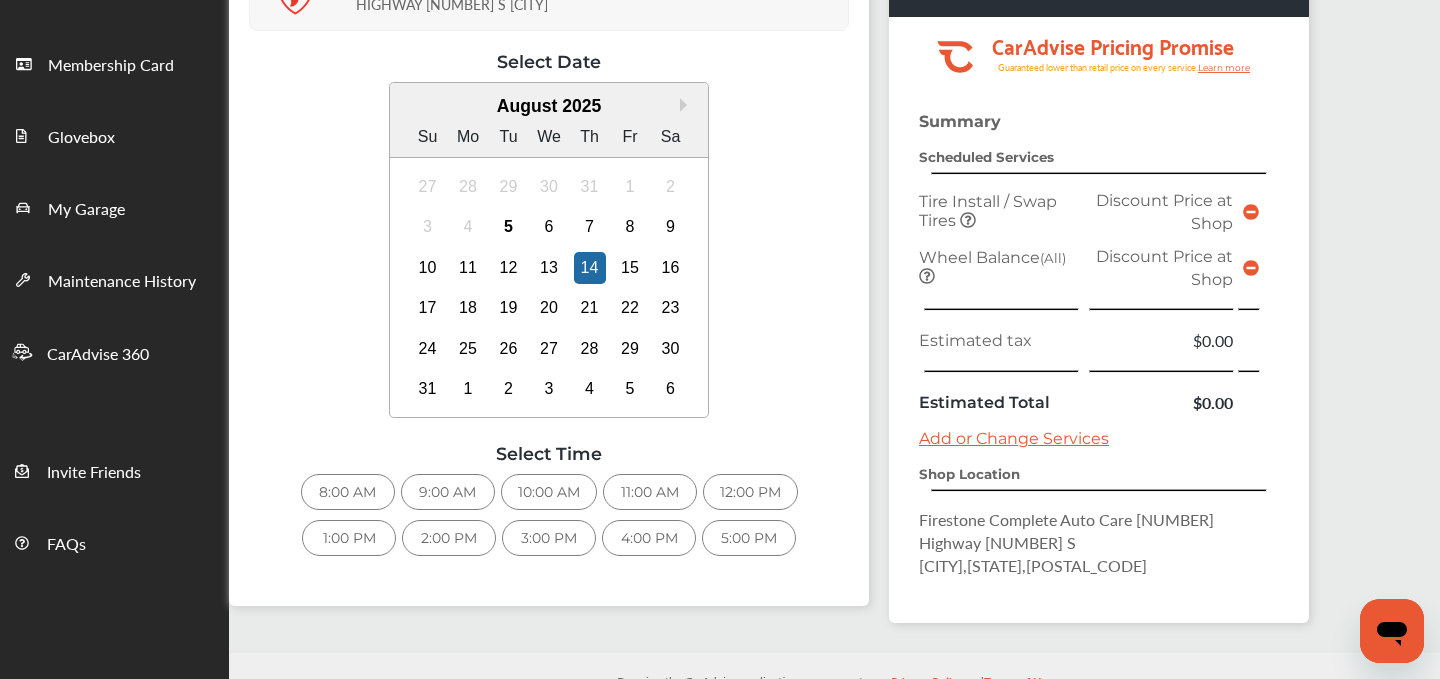 scroll, scrollTop: 320, scrollLeft: 0, axis: vertical 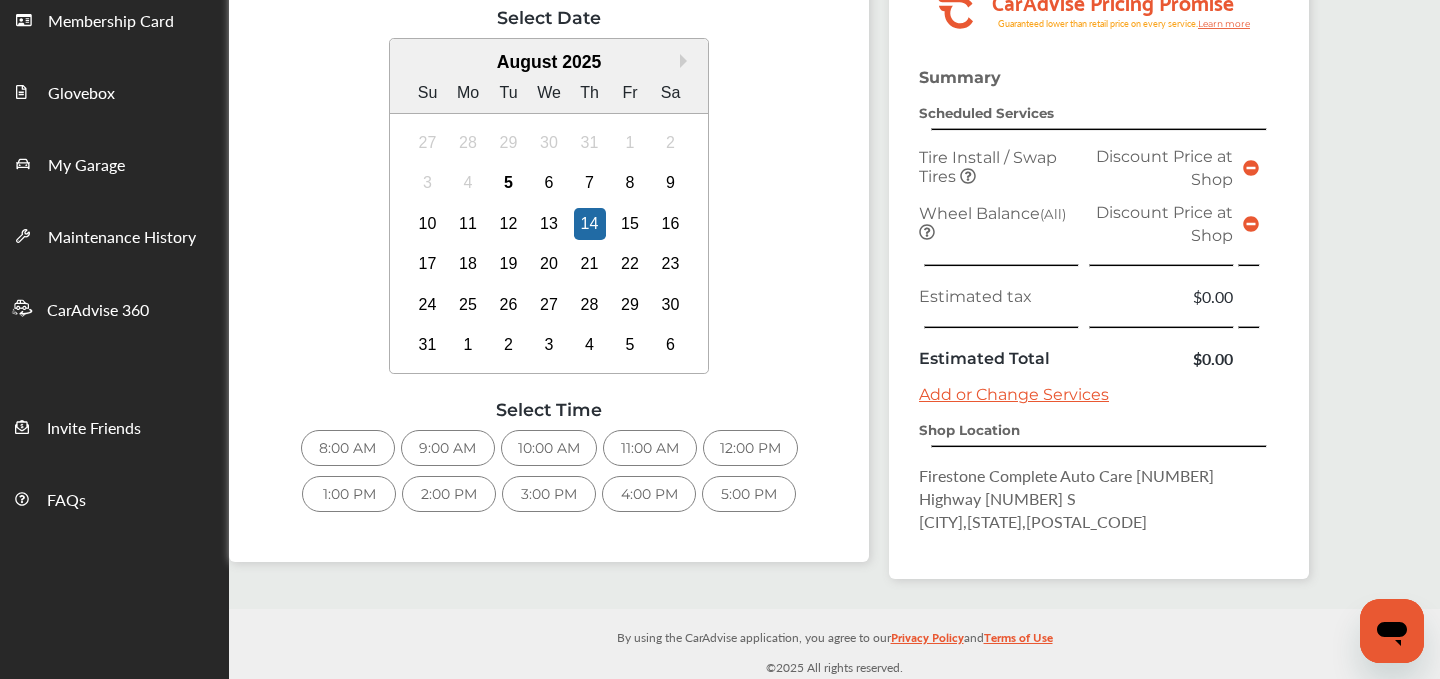 click on "8:00 AM" at bounding box center (348, 448) 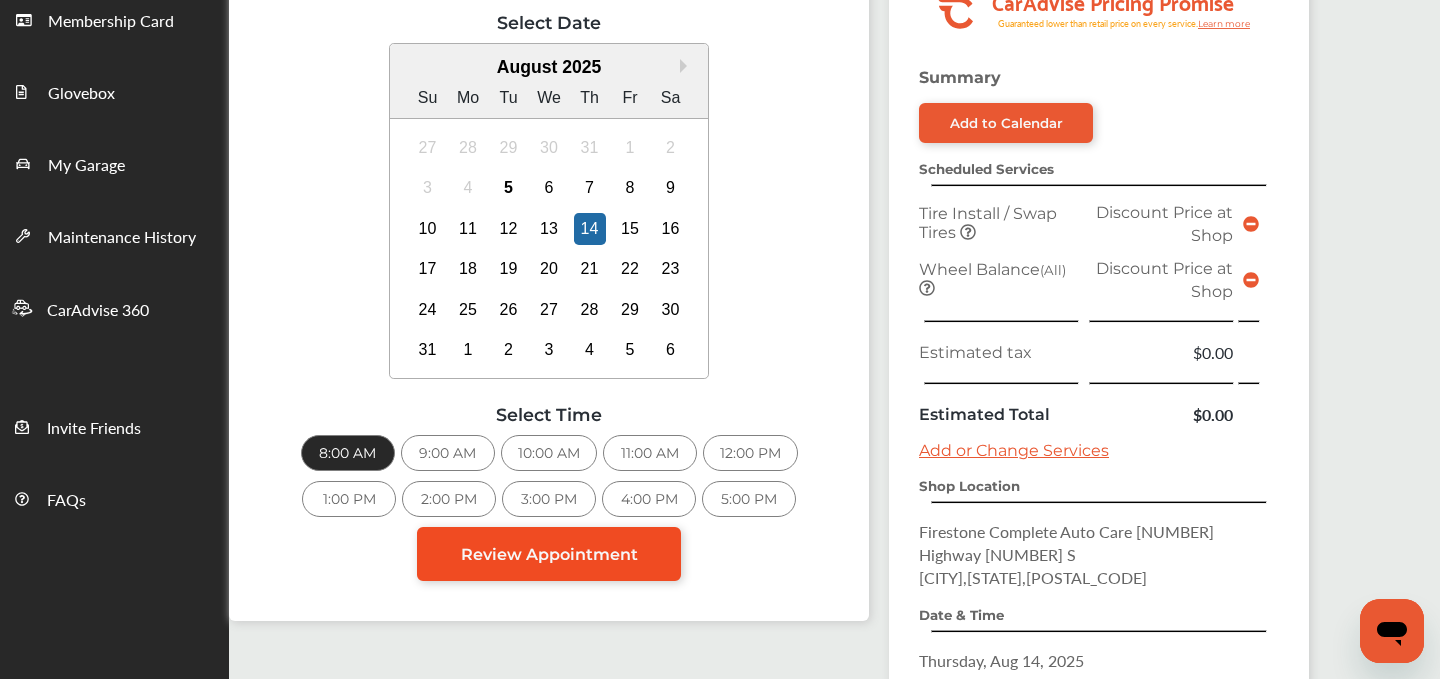 click on "Review Appointment" at bounding box center (549, 554) 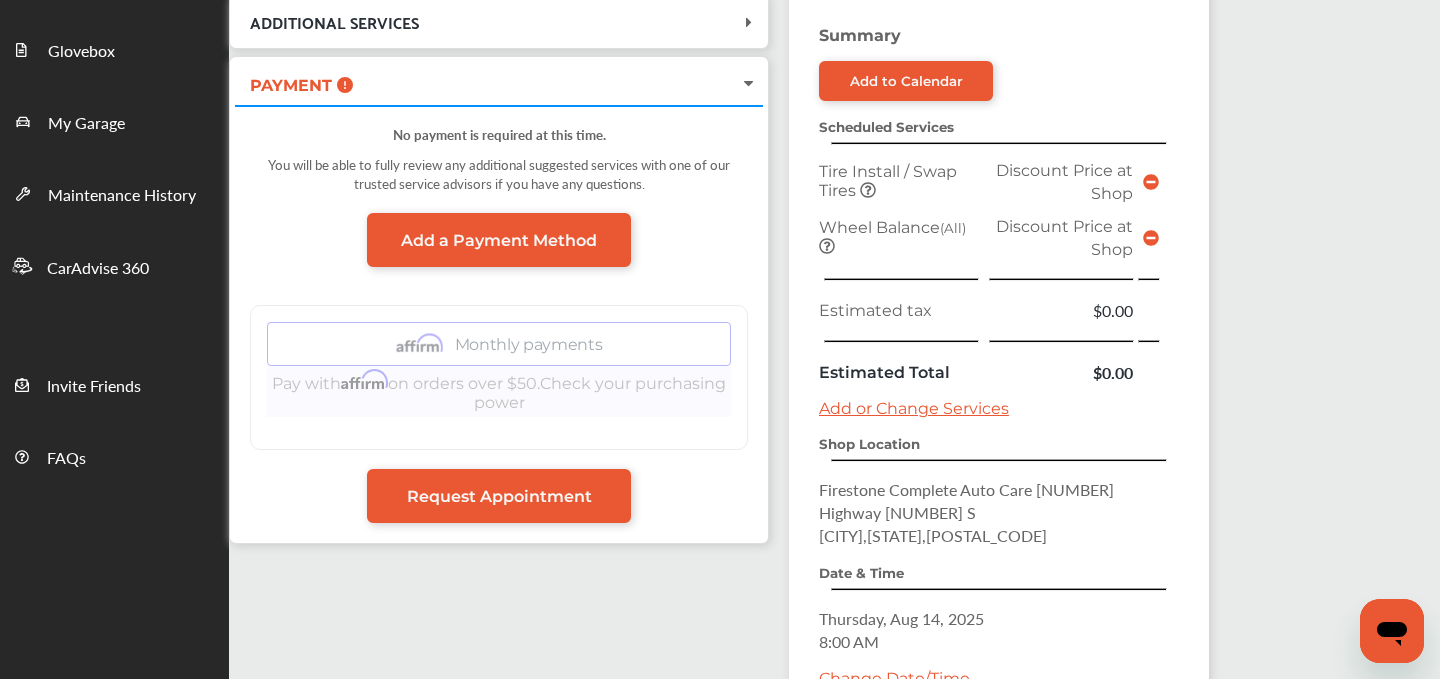 scroll, scrollTop: 573, scrollLeft: 0, axis: vertical 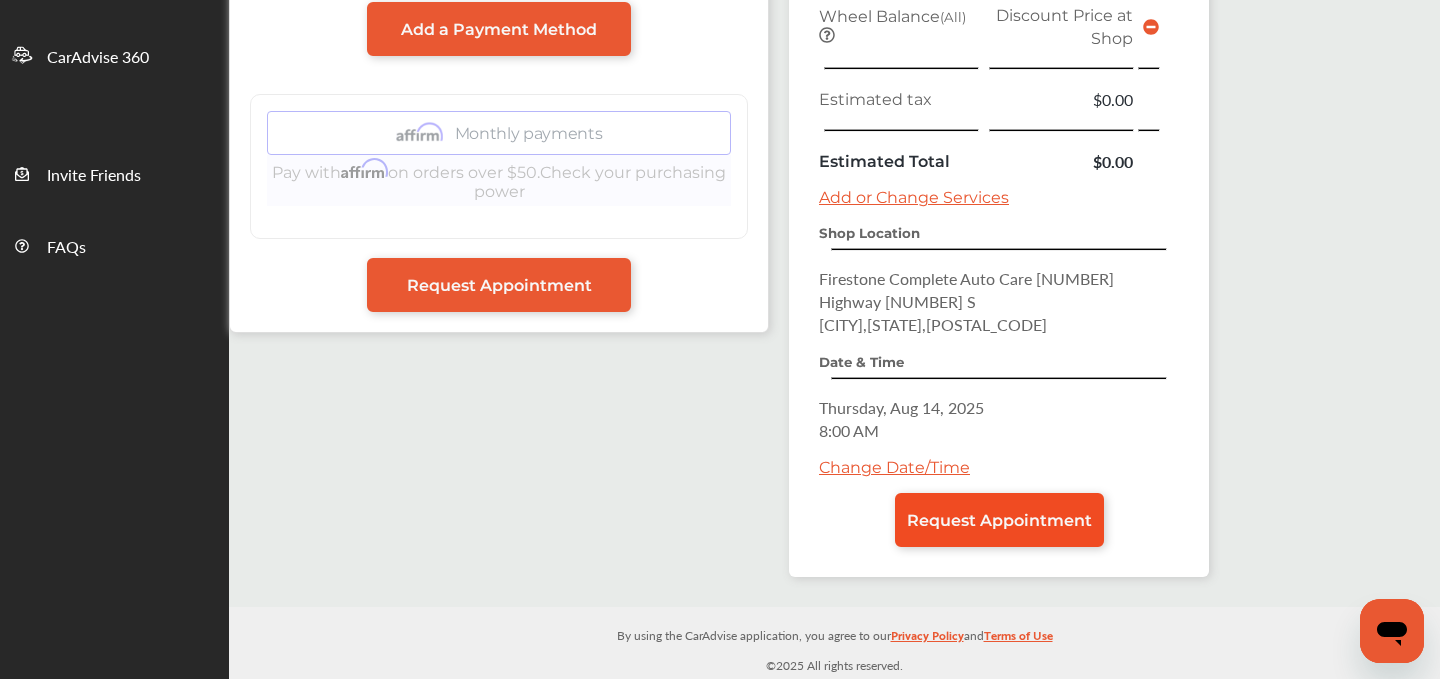 click on "Request Appointment" at bounding box center [999, 520] 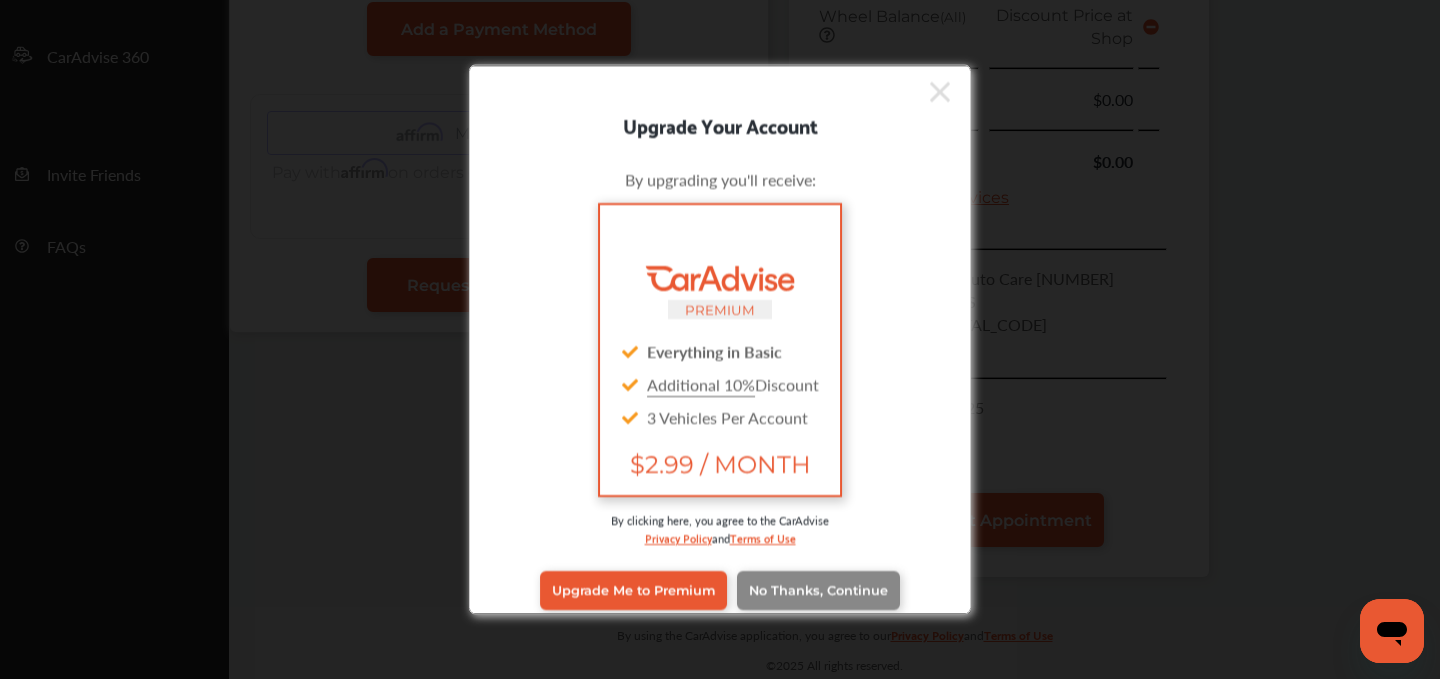 click on "No Thanks, Continue" at bounding box center (818, 590) 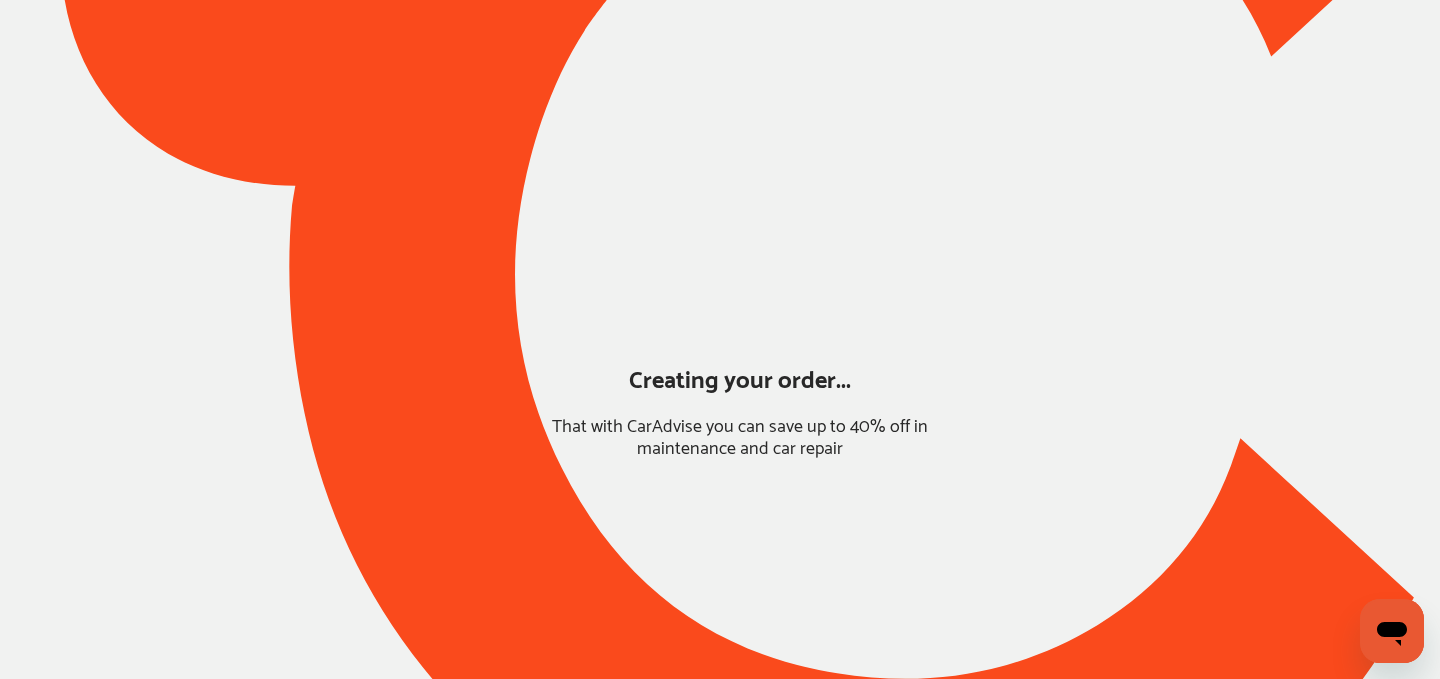 scroll, scrollTop: 174, scrollLeft: 0, axis: vertical 